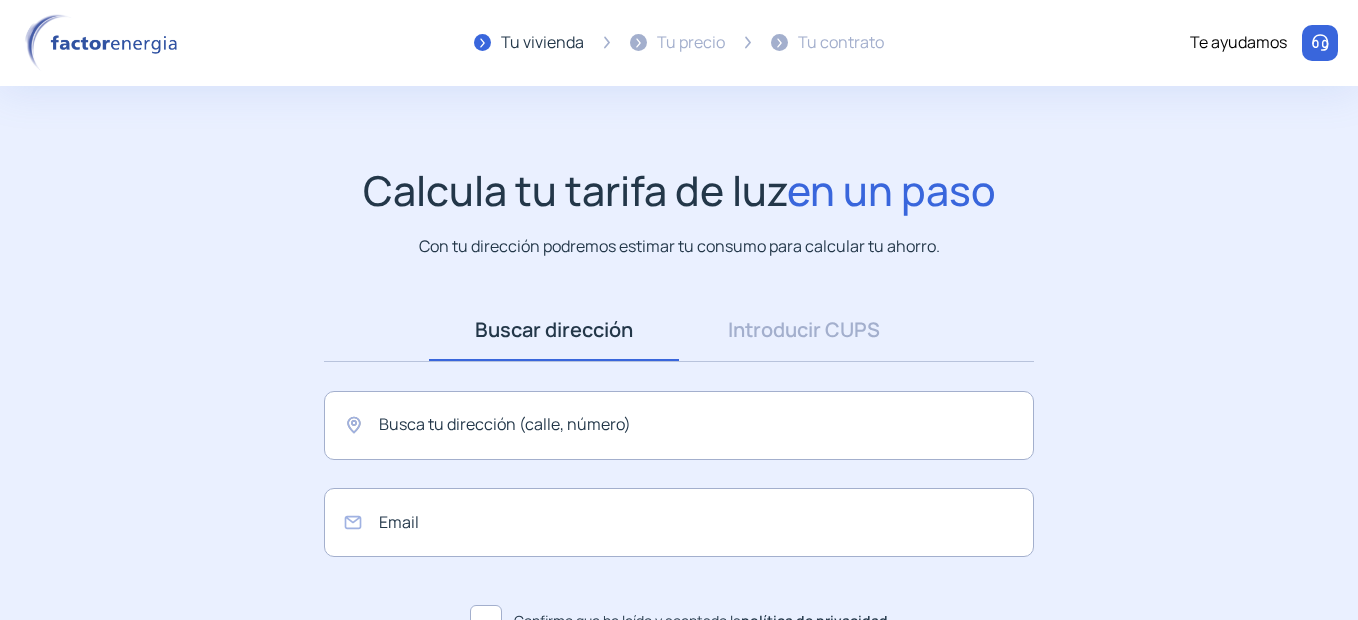 scroll, scrollTop: 0, scrollLeft: 0, axis: both 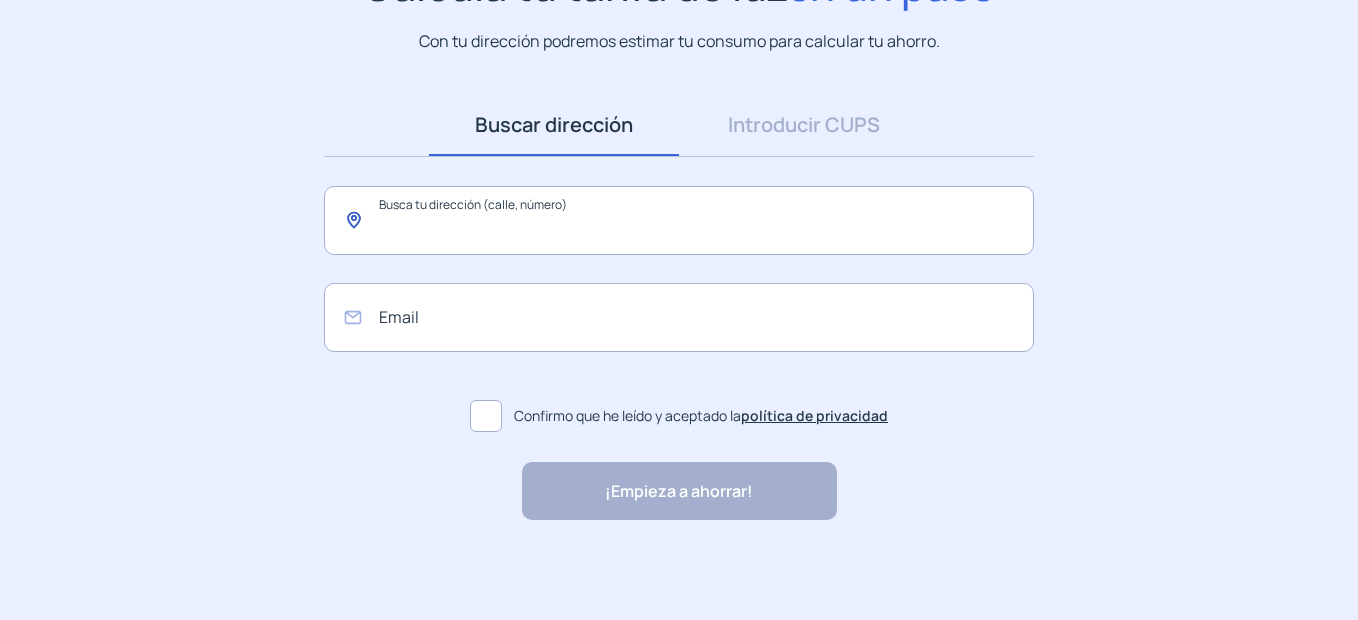 click 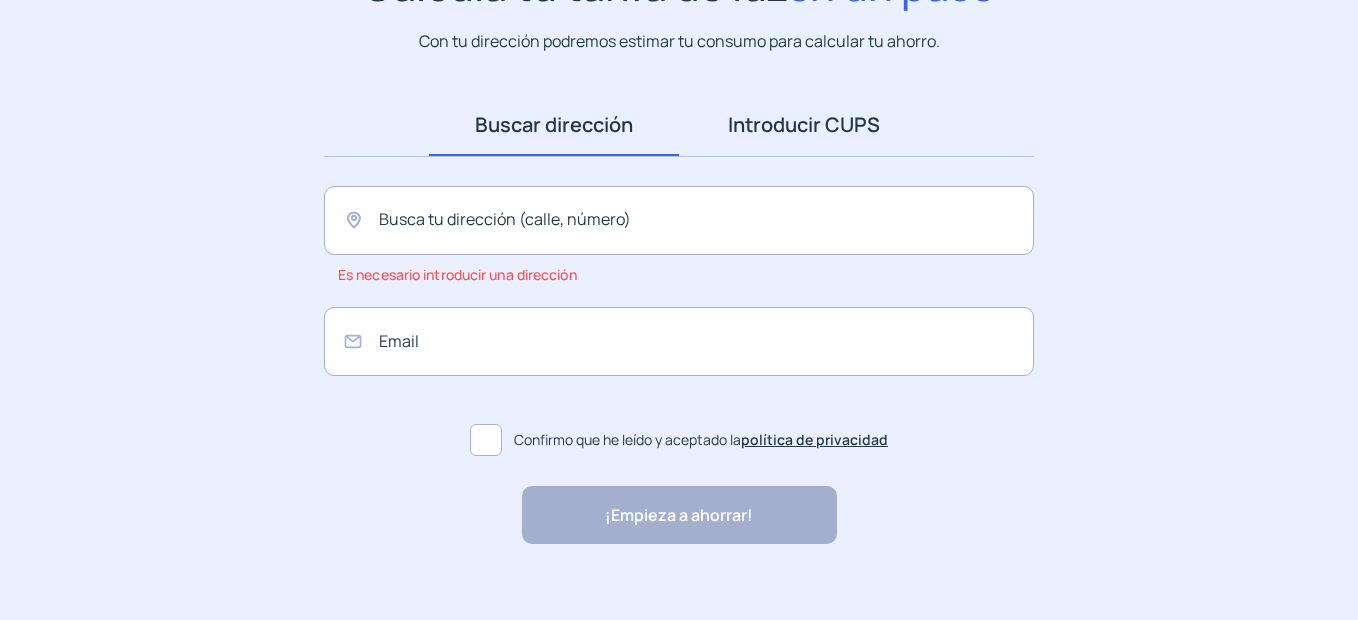 click on "Introducir CUPS" at bounding box center (804, 125) 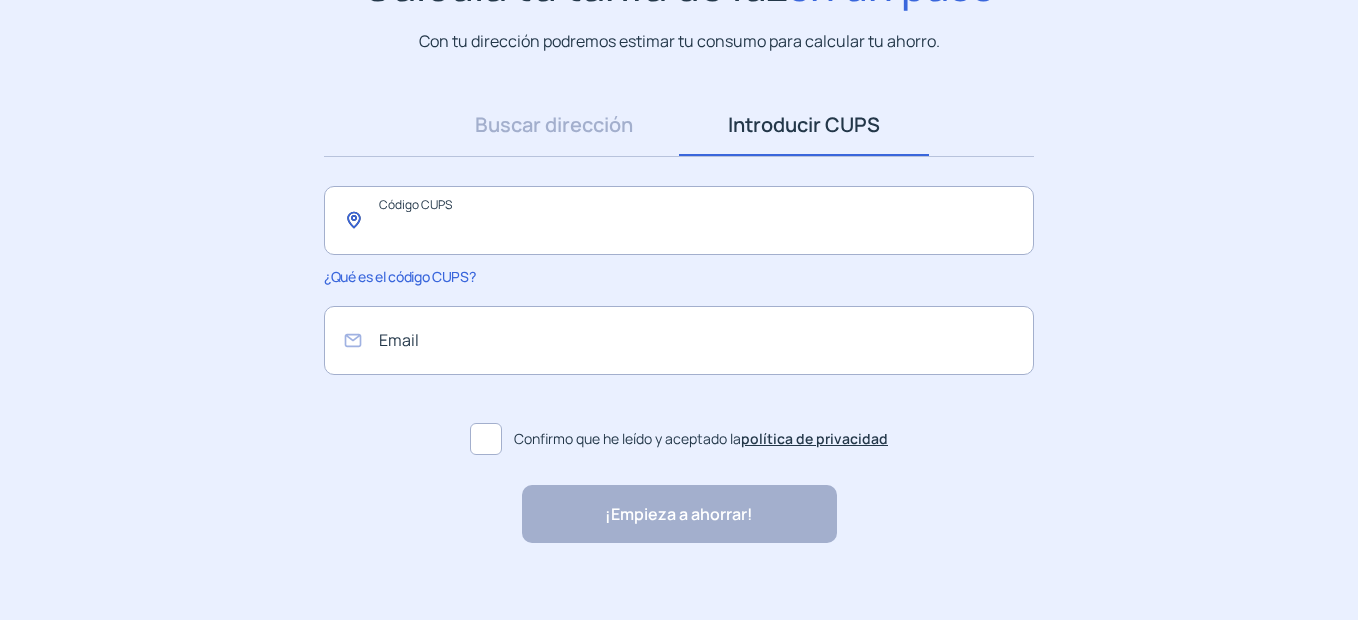 click 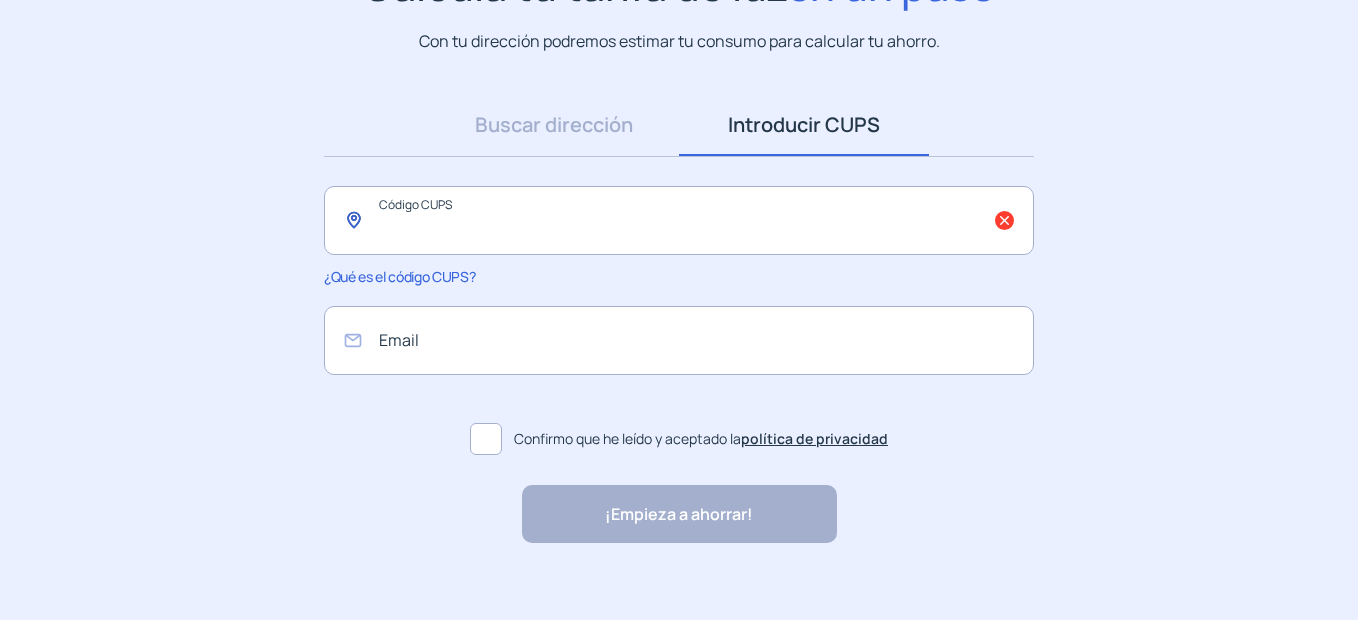 click 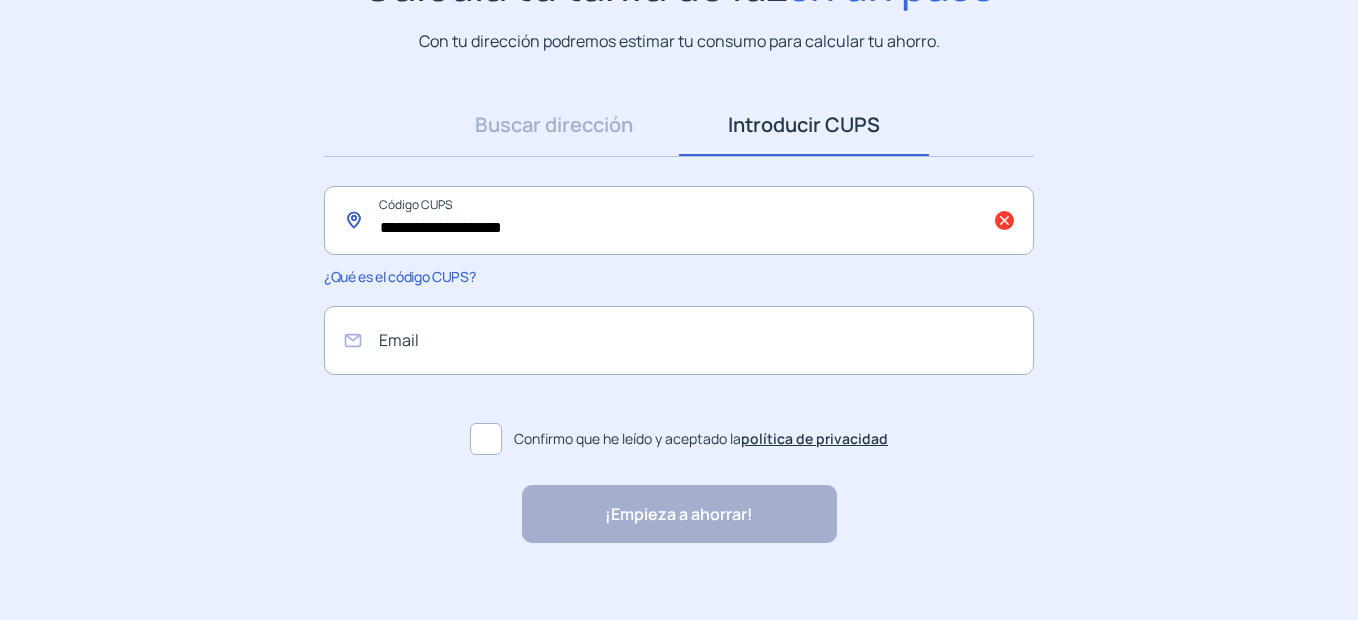 type on "**********" 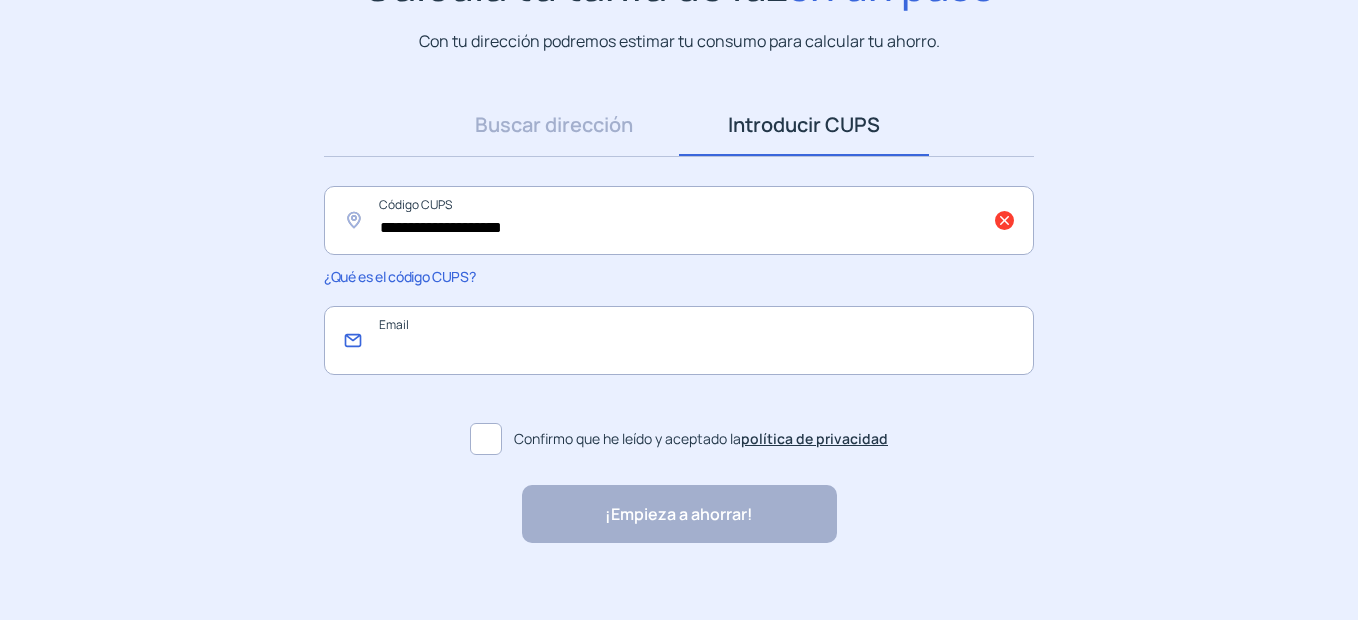 click 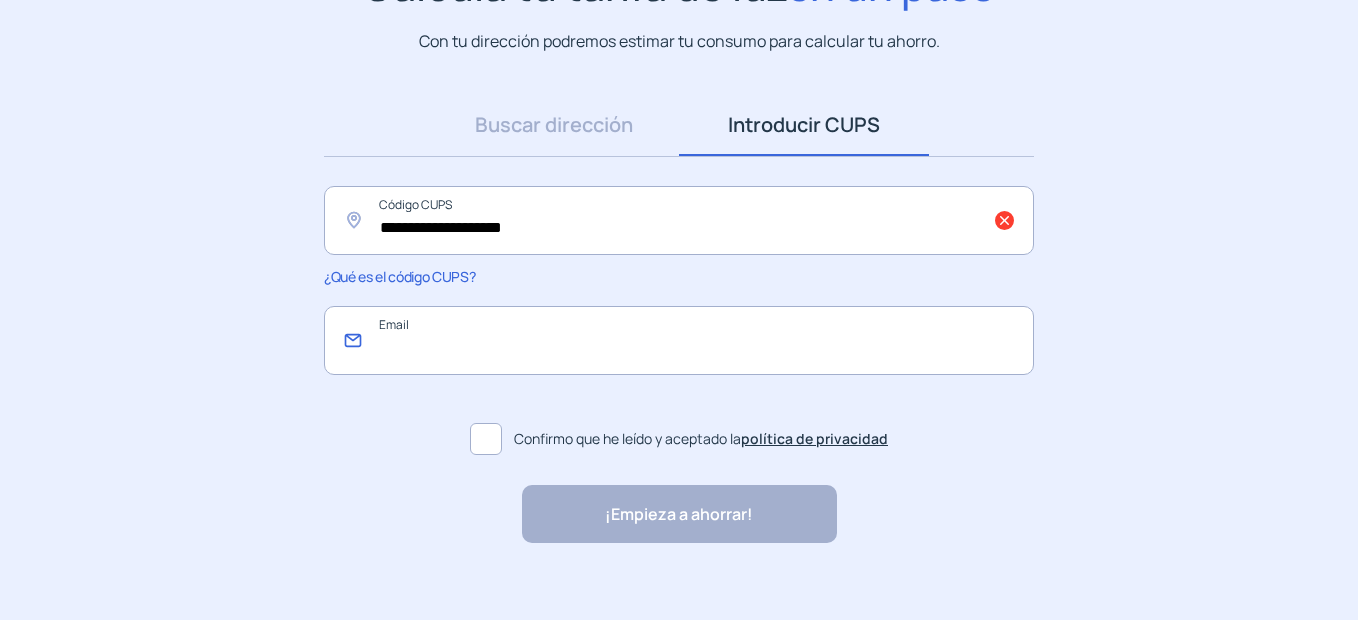 type on "**********" 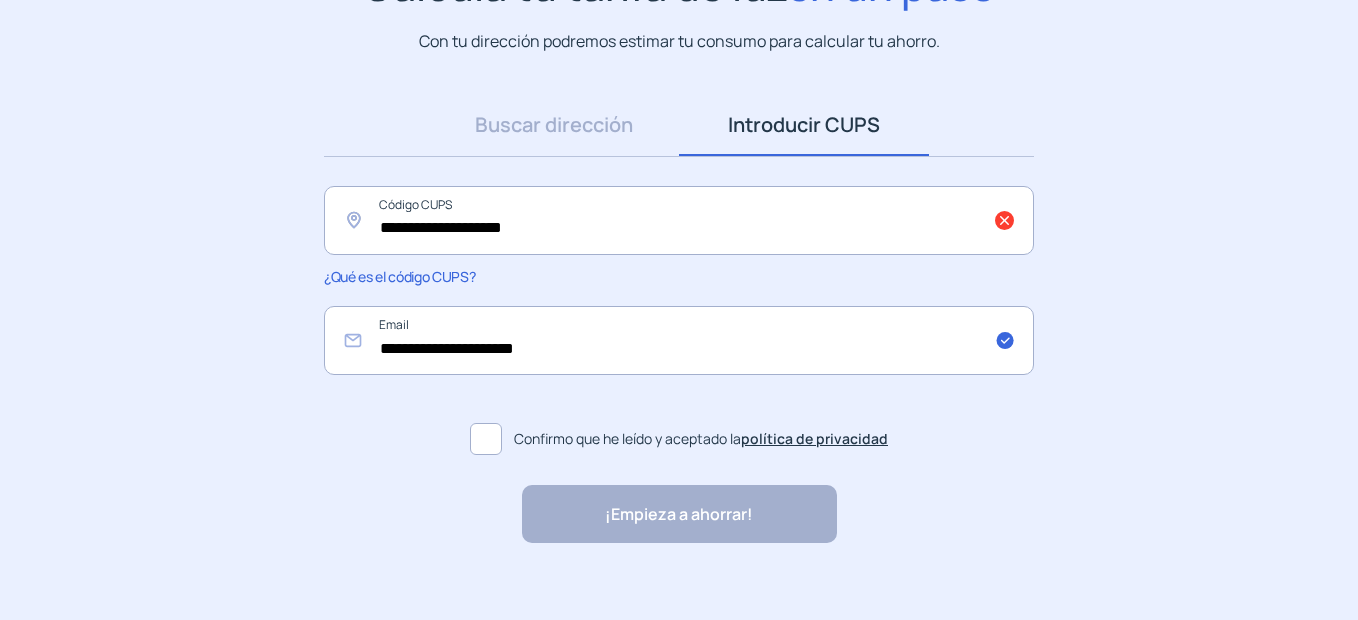 click 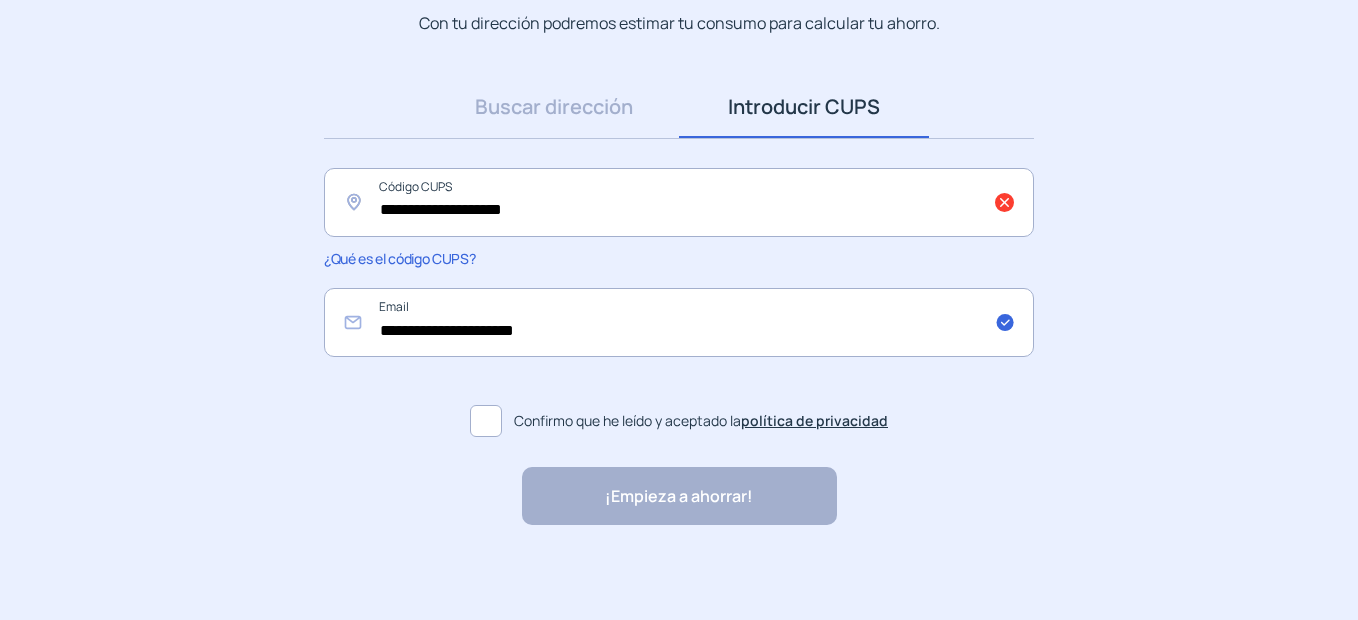scroll, scrollTop: 228, scrollLeft: 0, axis: vertical 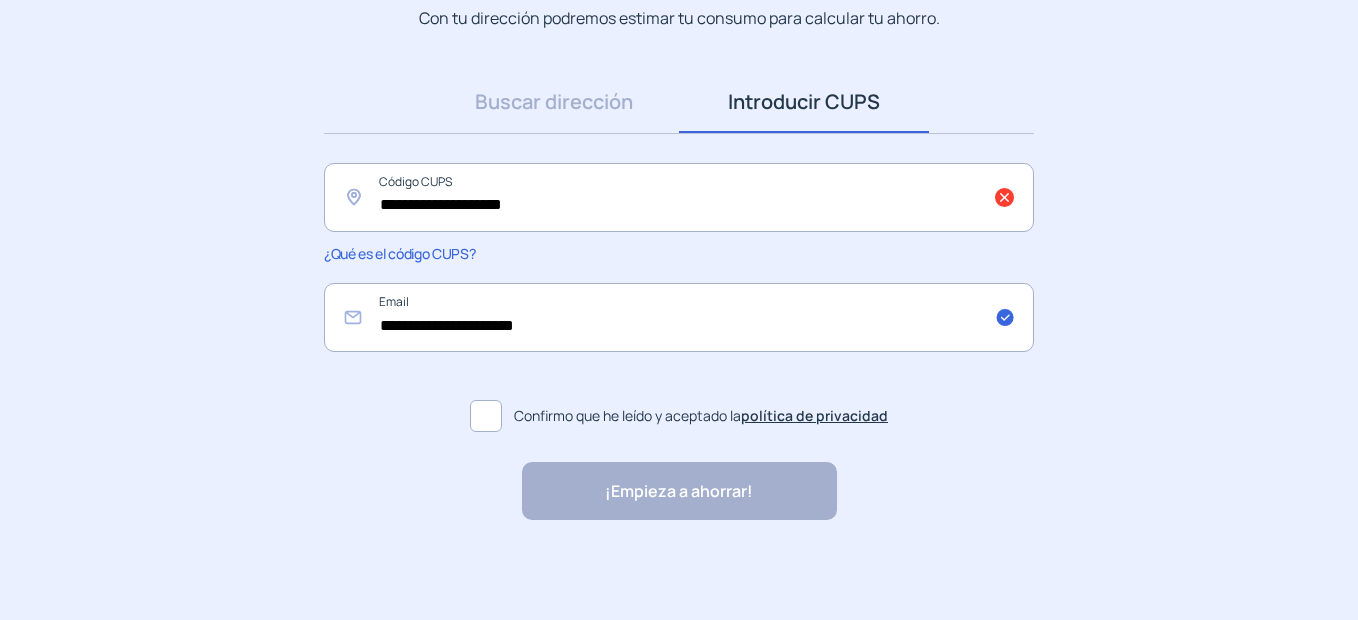 click on "¡Empieza a ahorrar! "Excelente servicio y atención al cliente" "Respeto por el cliente y variedad de tarifas" "Todo genial y muy rápido" "Rapidez y buen trato al cliente"" 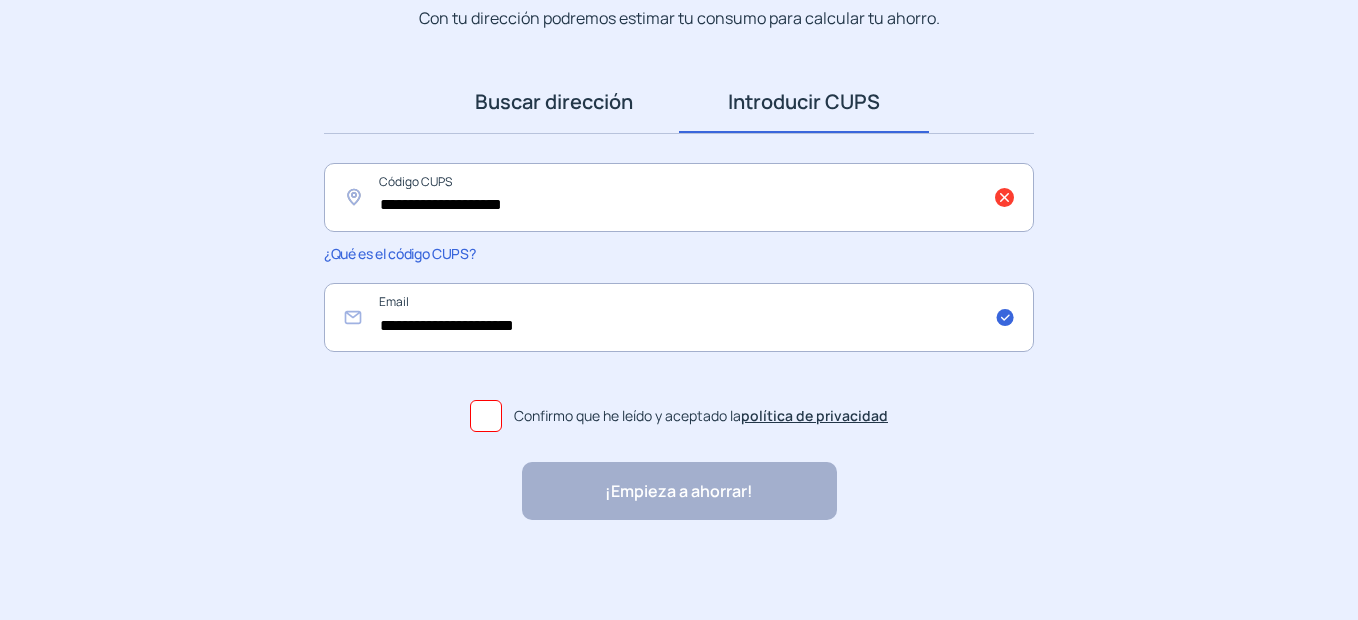 click on "Buscar dirección" at bounding box center [554, 102] 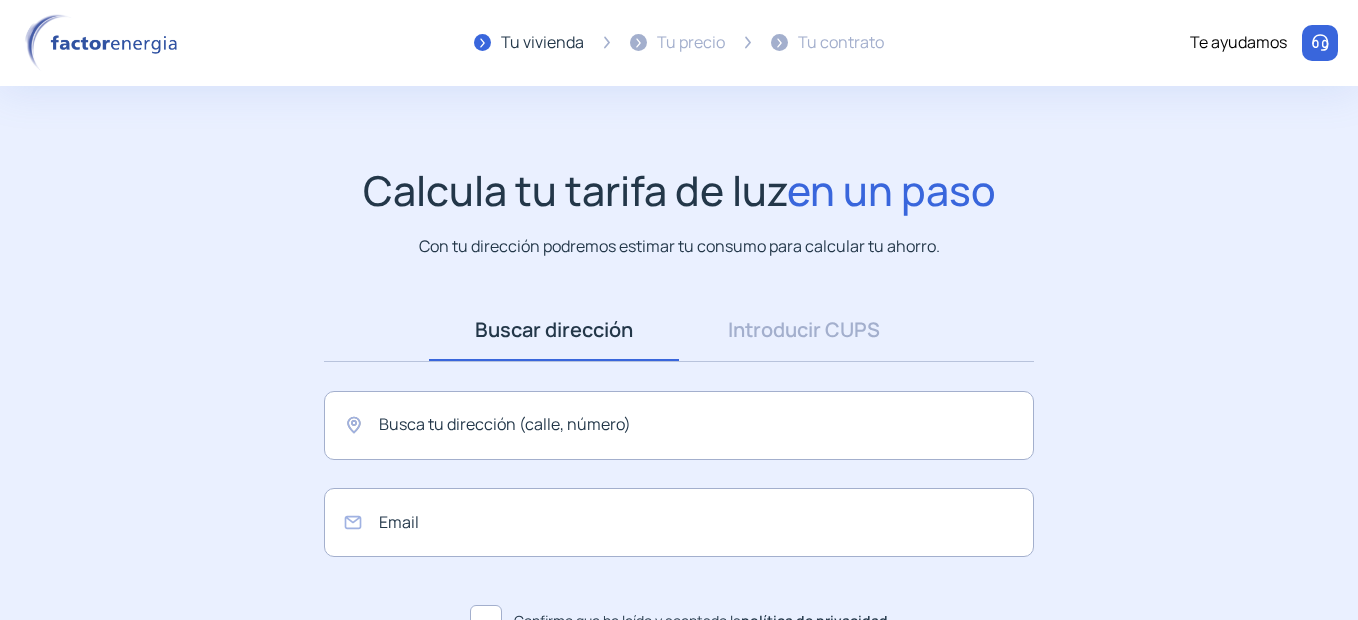 scroll, scrollTop: 0, scrollLeft: 0, axis: both 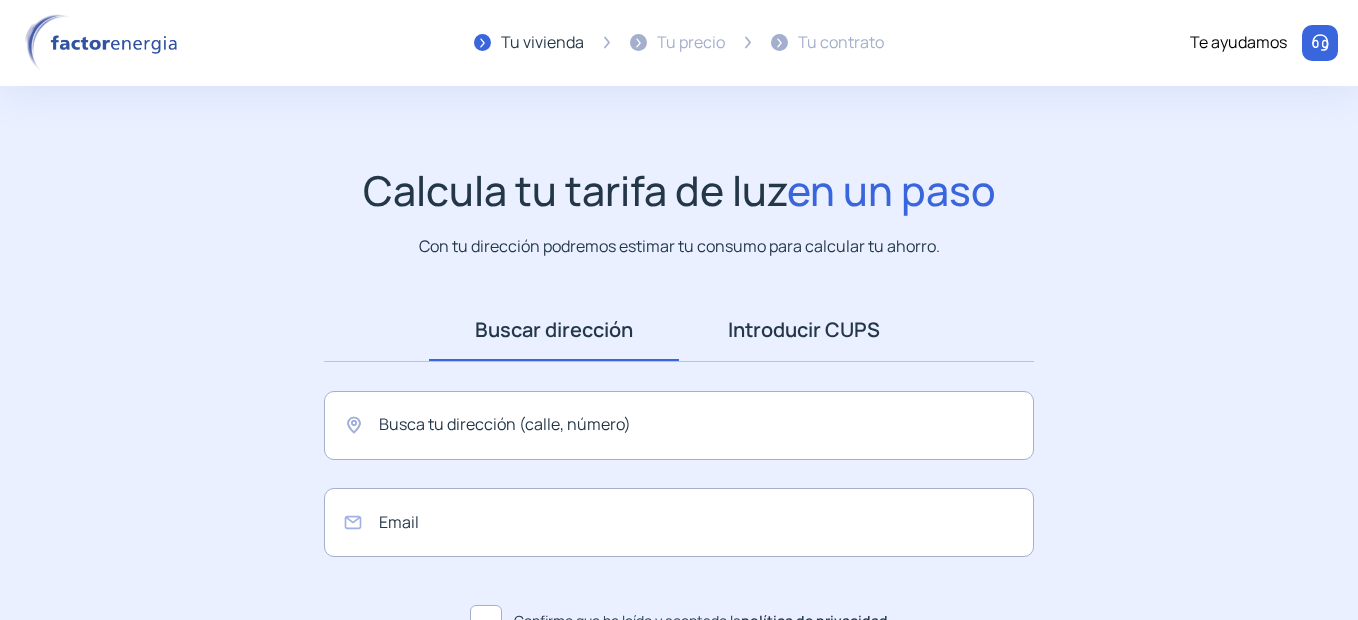 click on "Introducir CUPS" at bounding box center [804, 330] 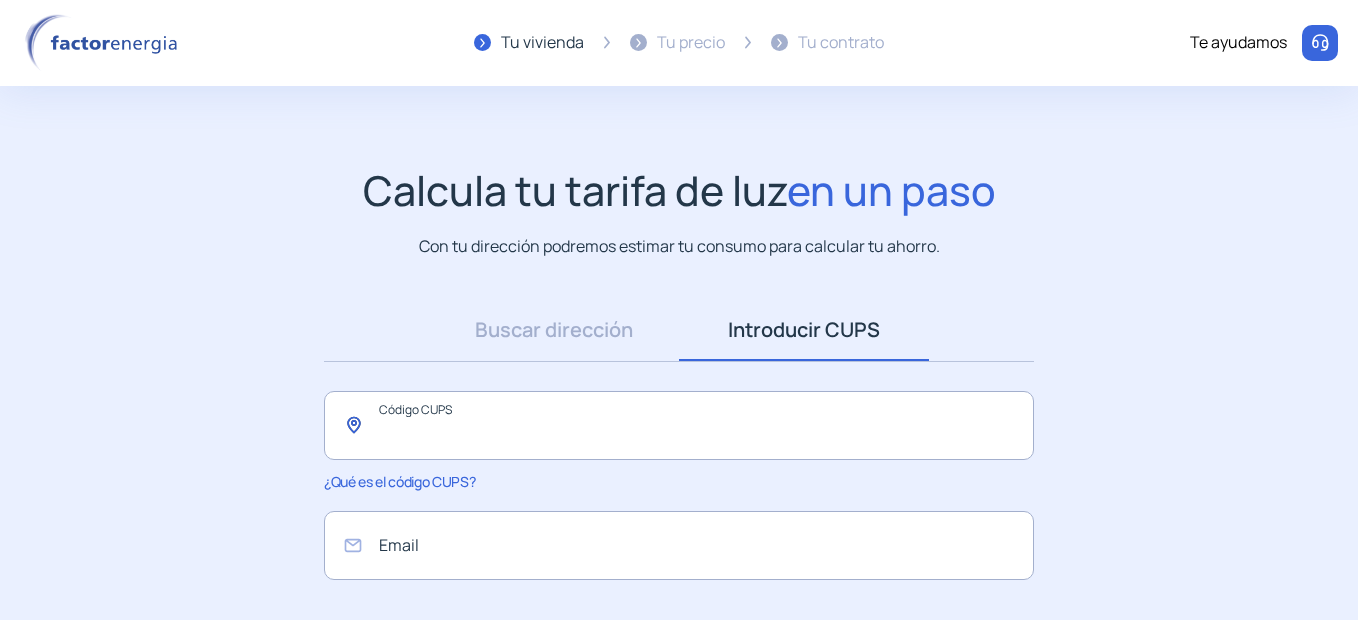 click 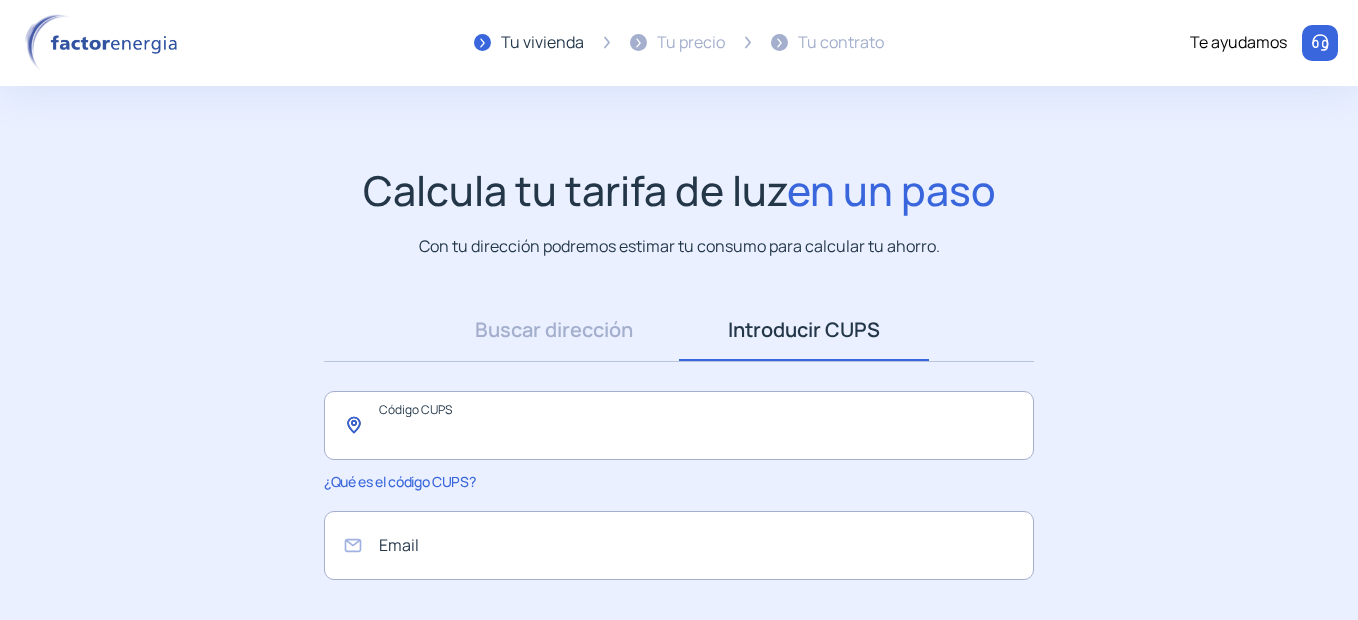 paste on "**********" 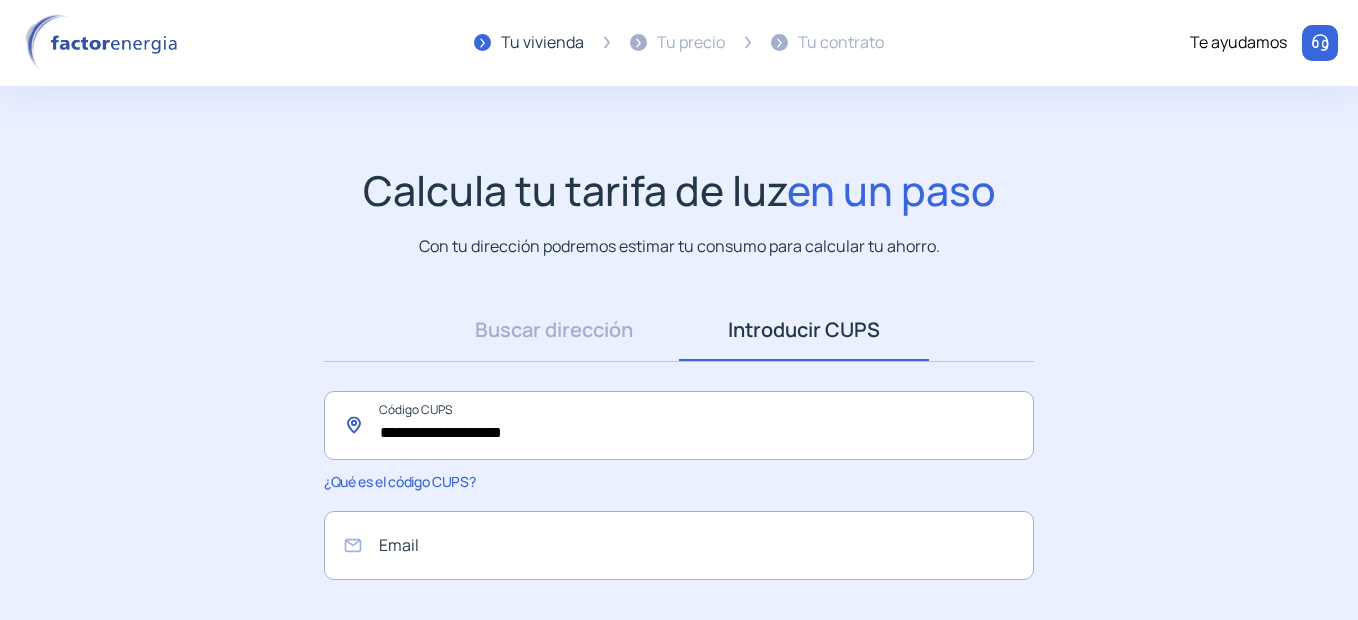 type on "**********" 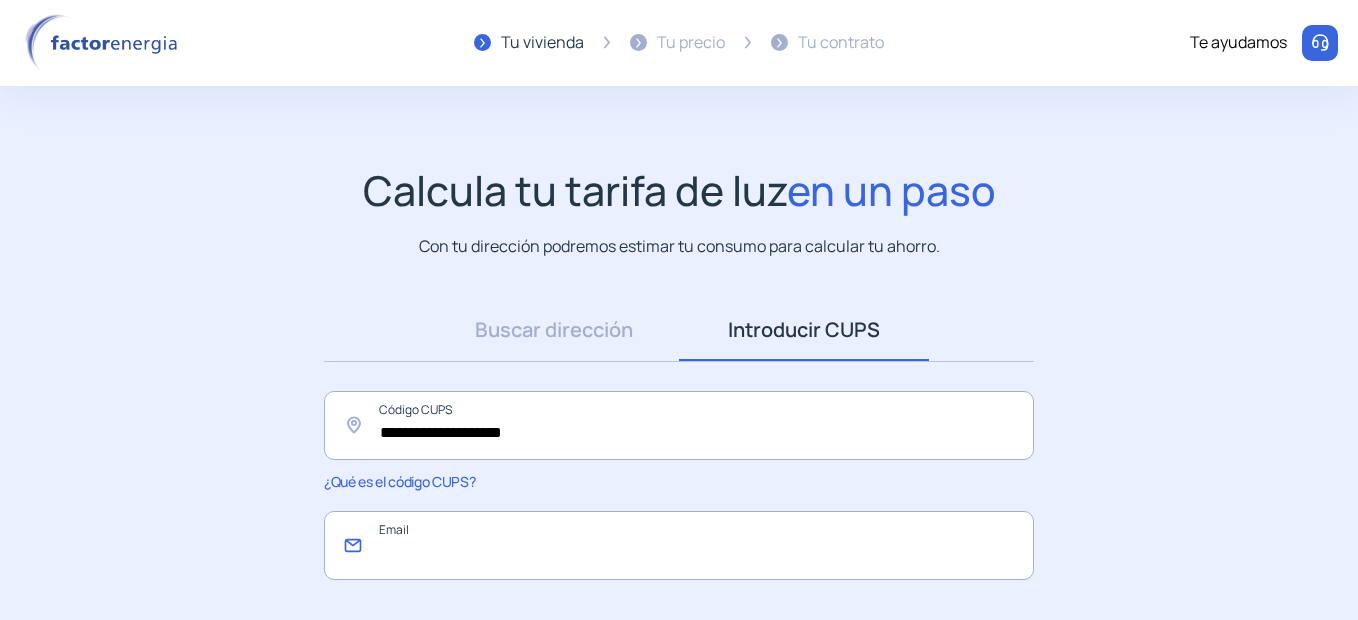 click 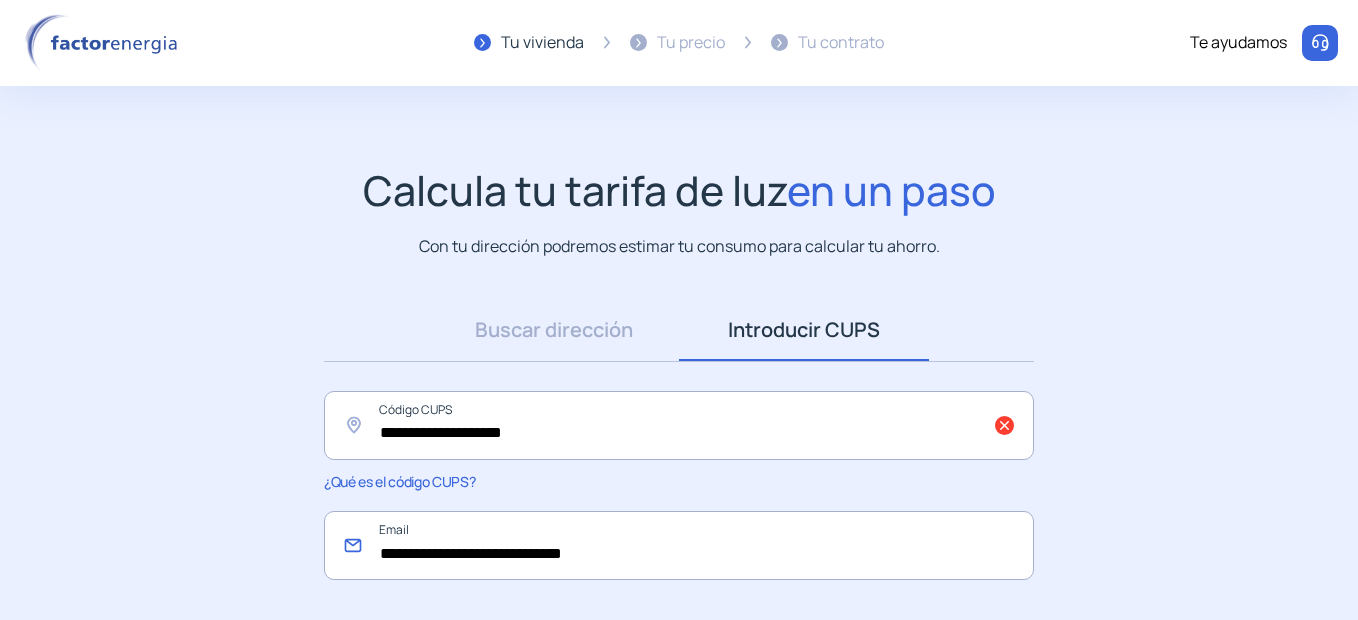 drag, startPoint x: 662, startPoint y: 554, endPoint x: 294, endPoint y: 549, distance: 368.03397 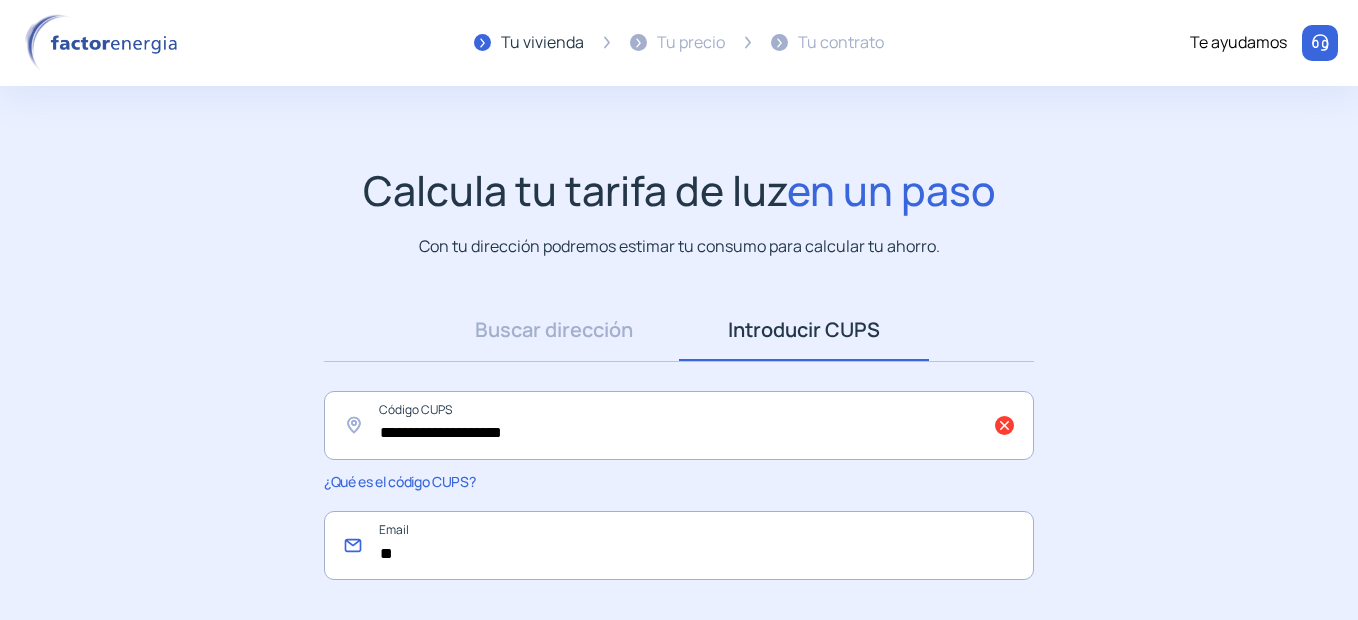type on "**********" 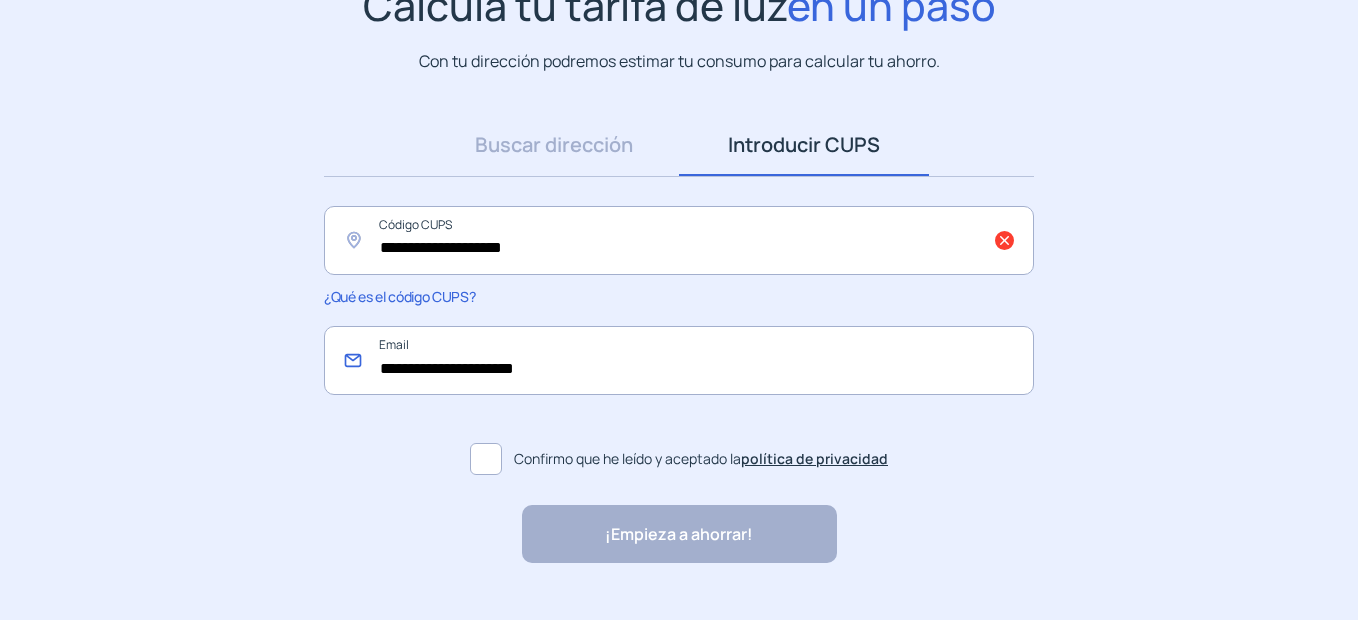 scroll, scrollTop: 200, scrollLeft: 0, axis: vertical 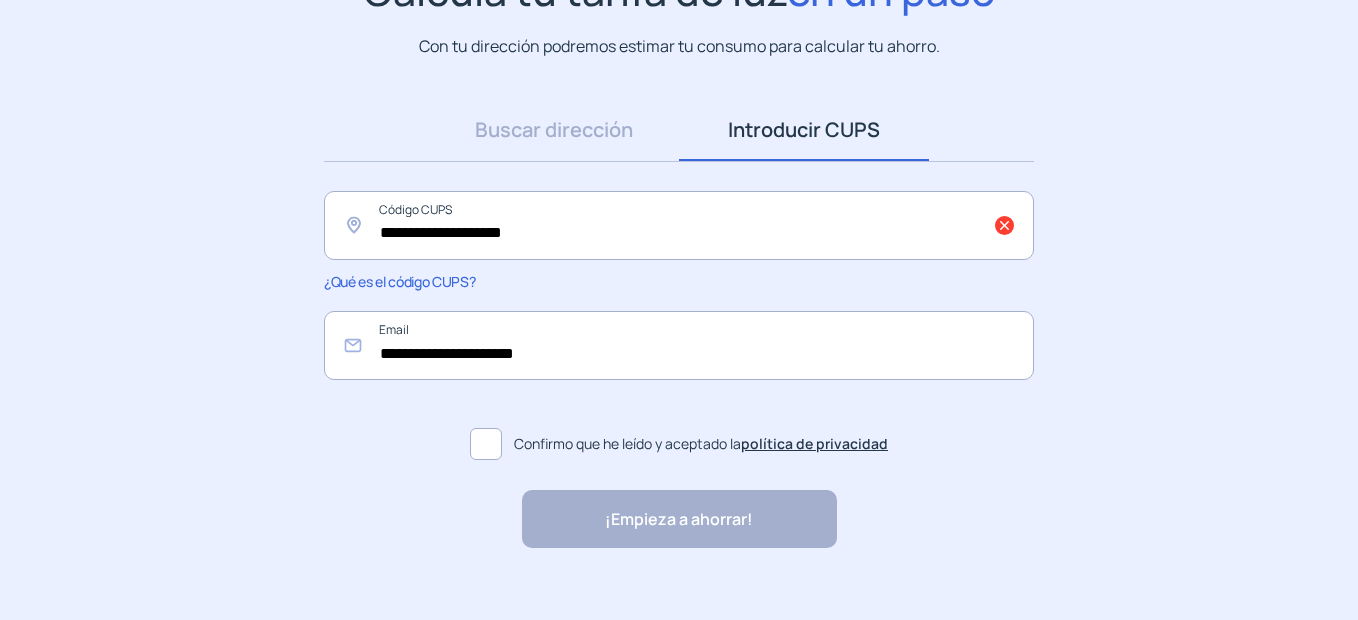 click 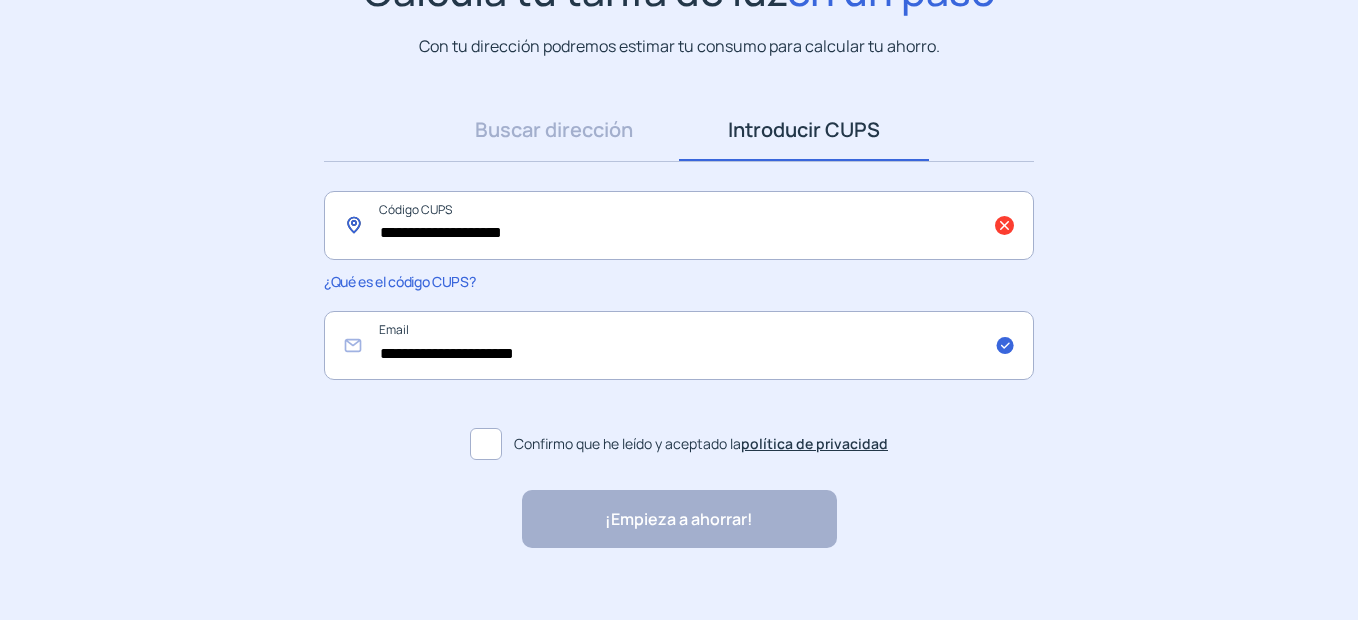drag, startPoint x: 565, startPoint y: 235, endPoint x: 375, endPoint y: 224, distance: 190.31816 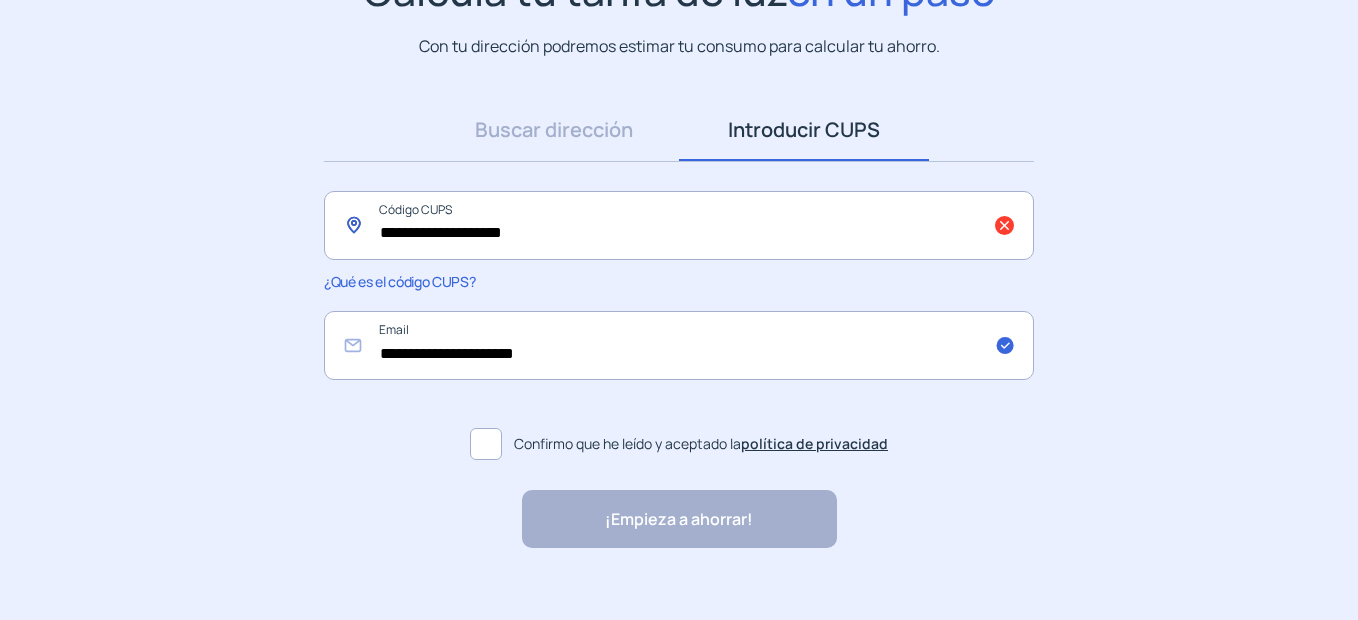 click on "**********" 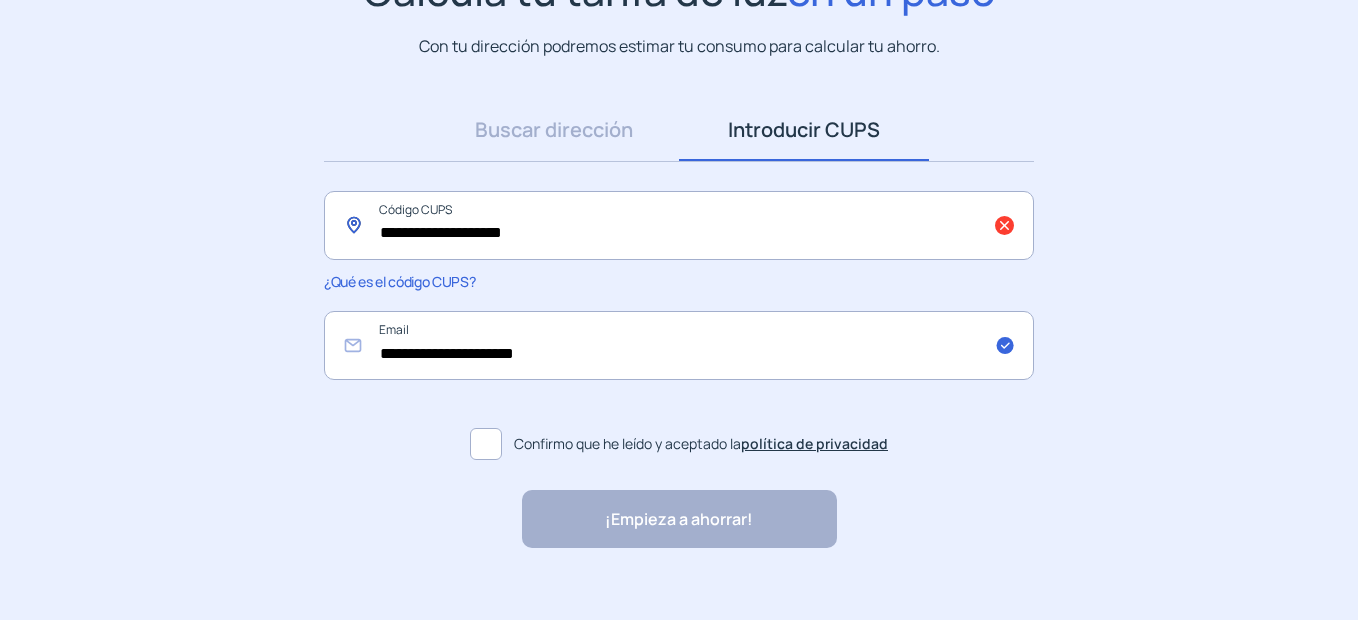 click on "**********" 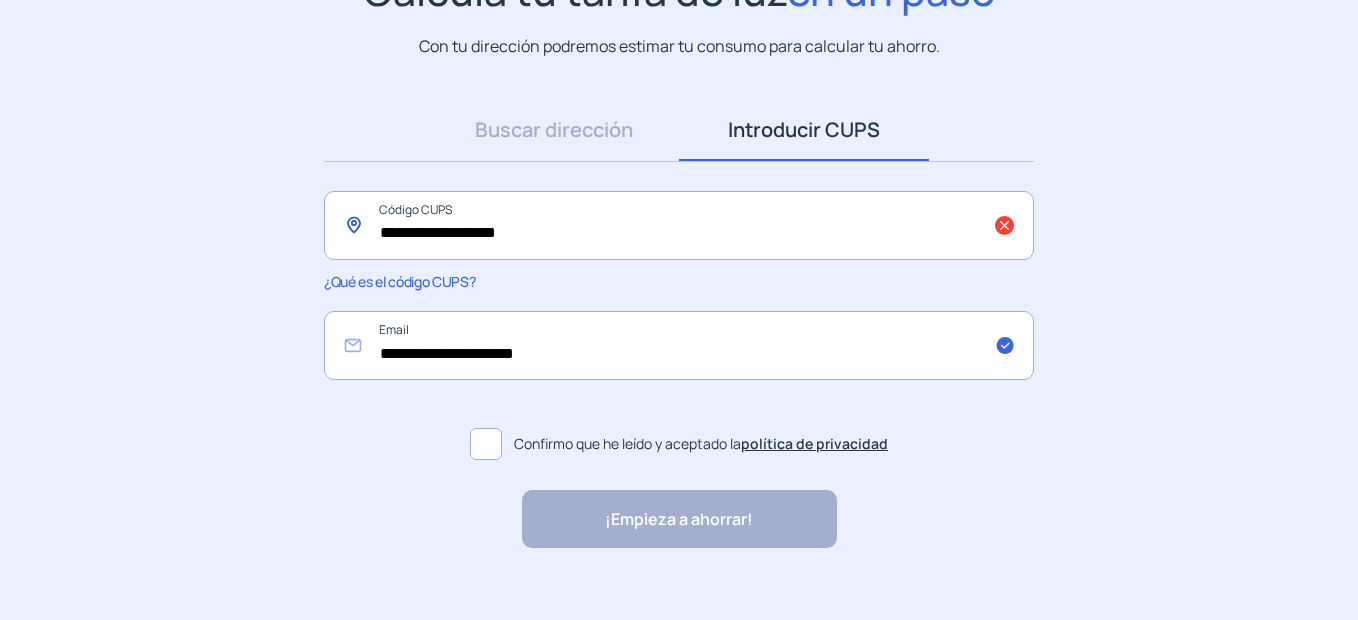 click on "**********" 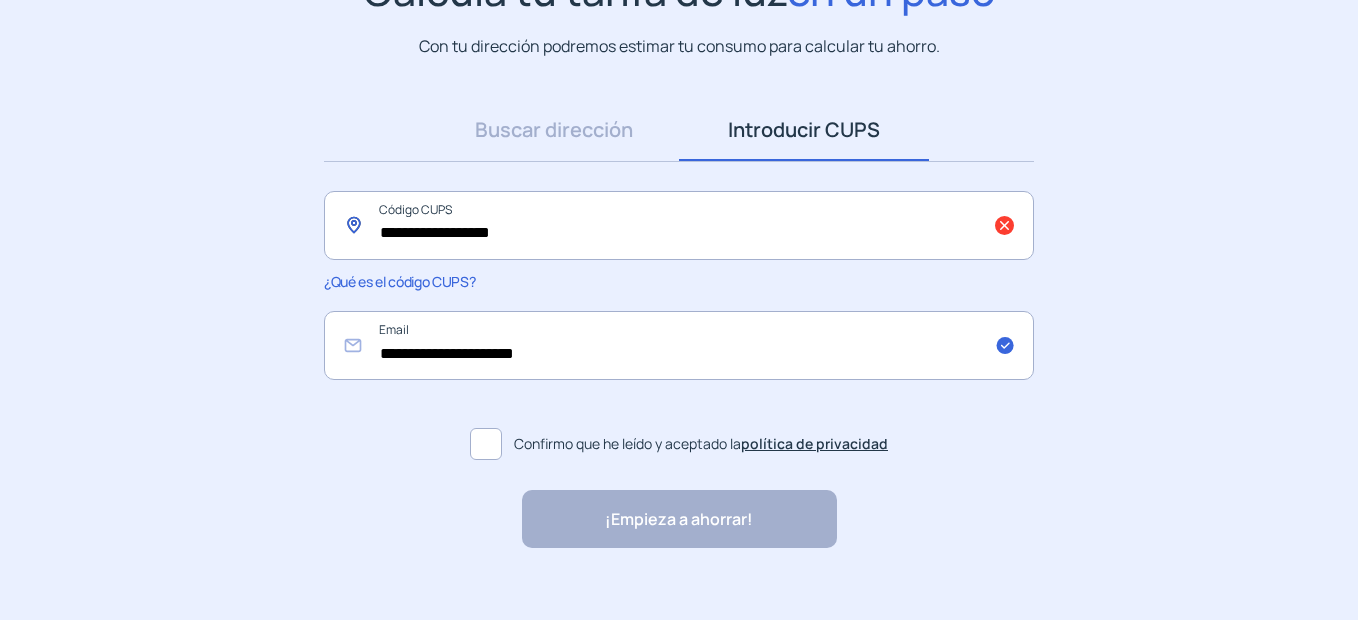 click on "**********" 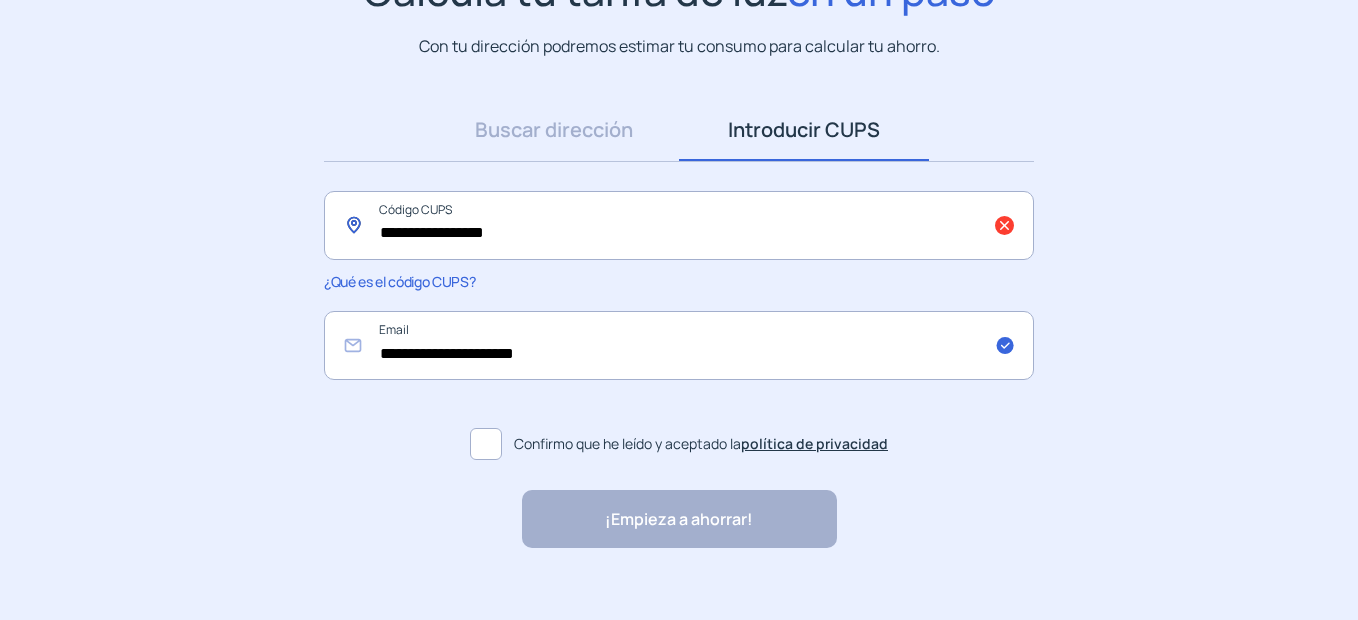 click on "**********" 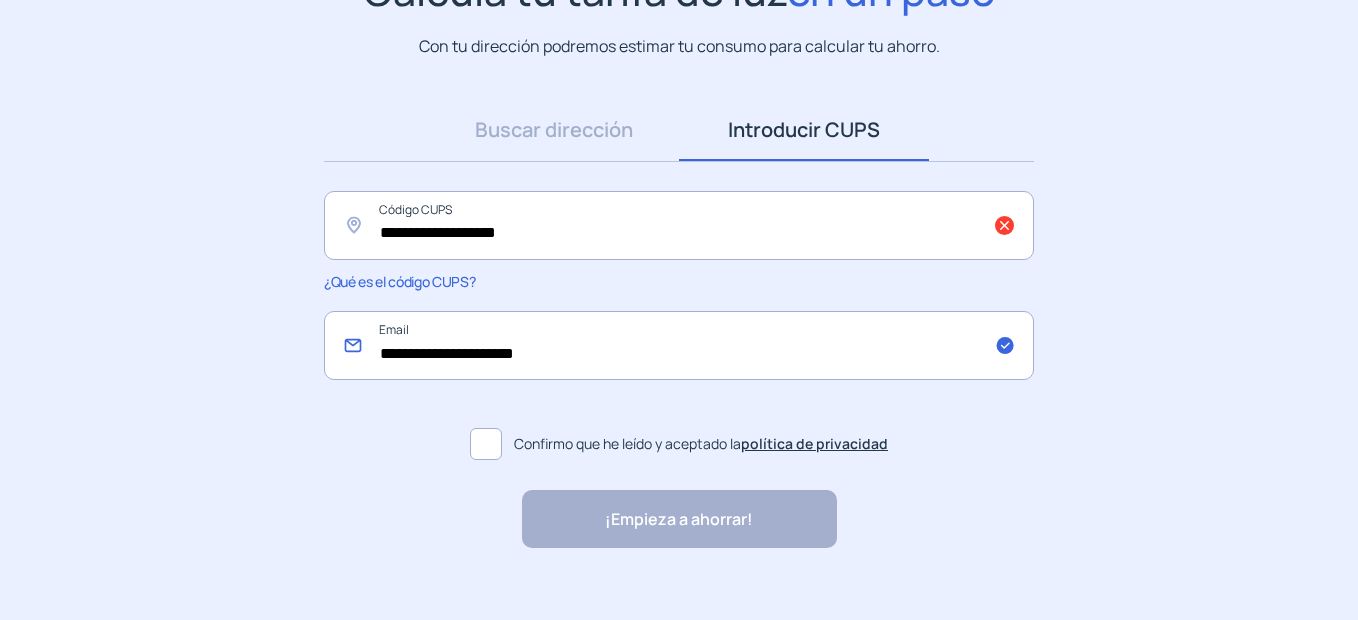 click on "**********" 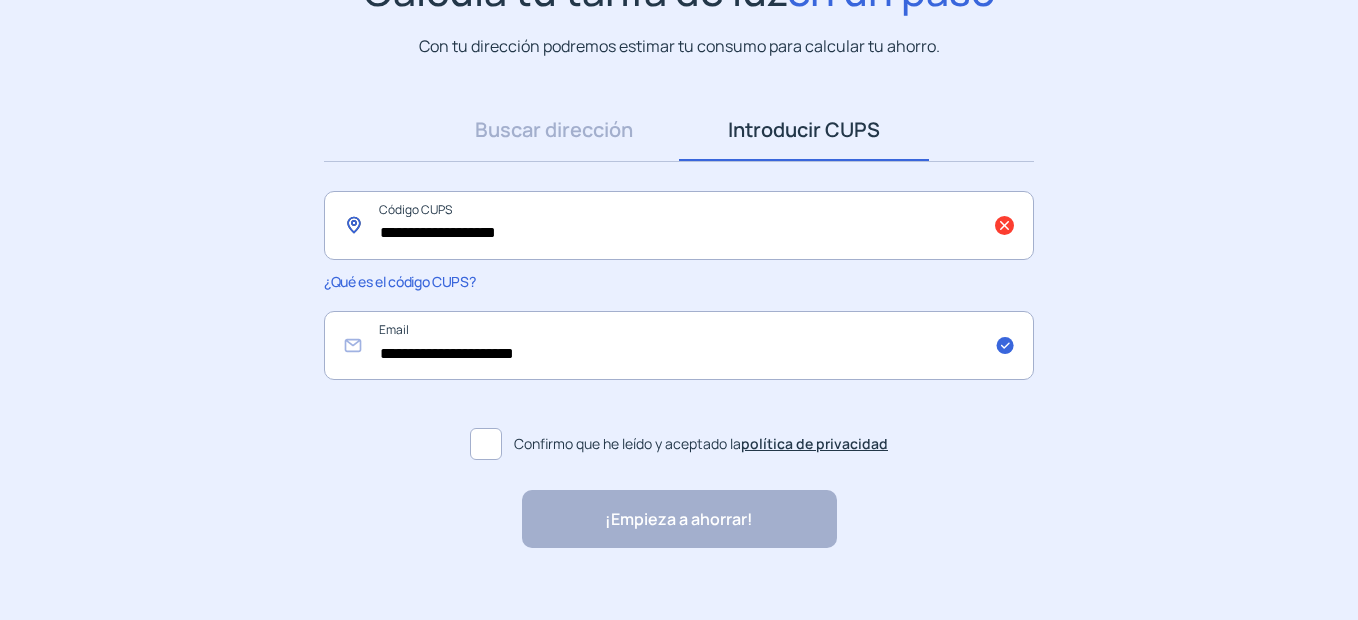 click on "**********" 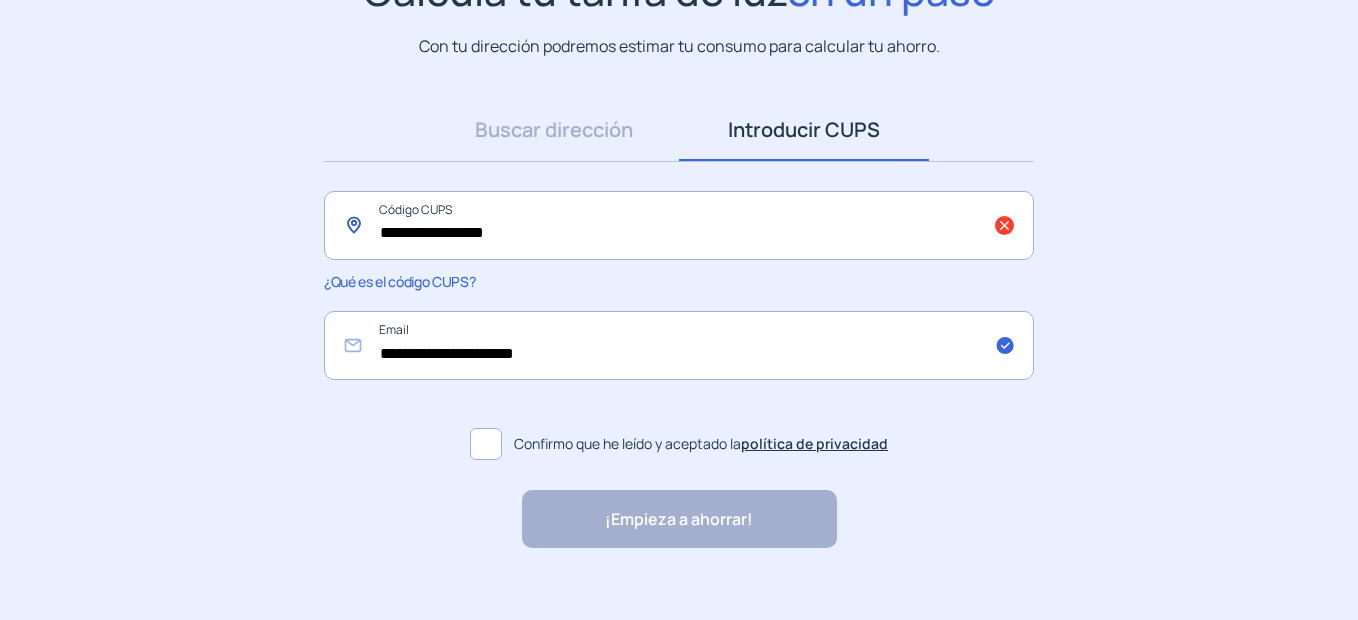 click on "**********" 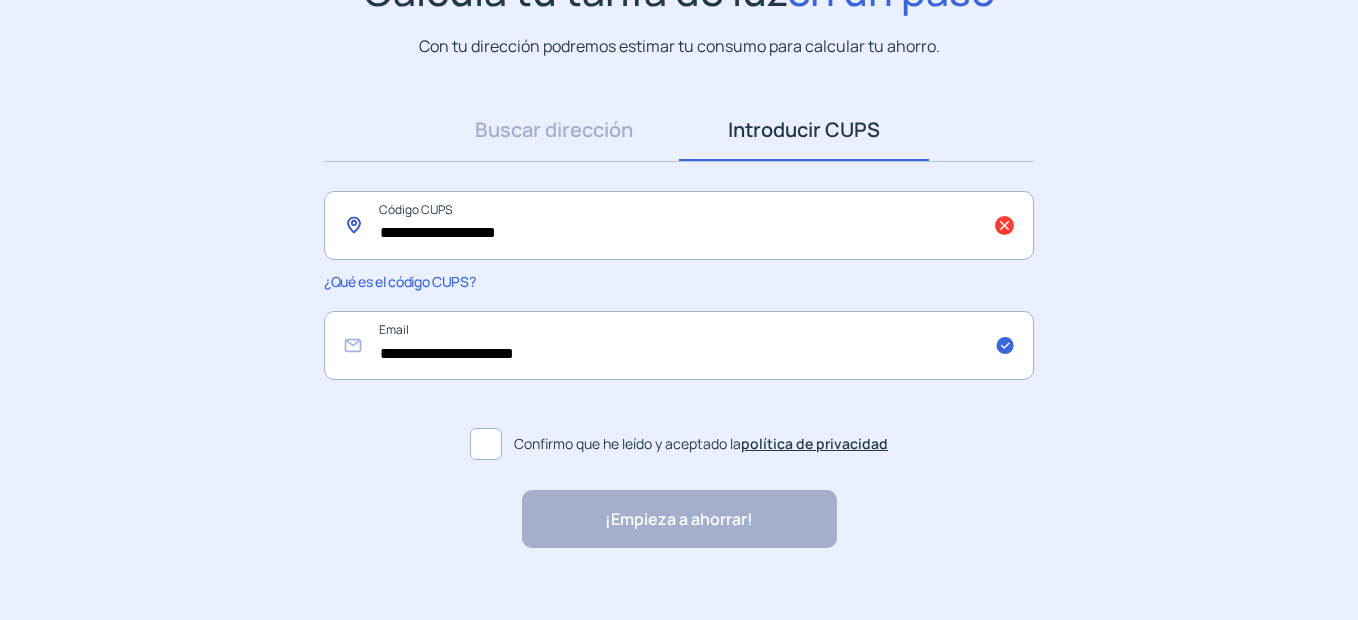 type on "**********" 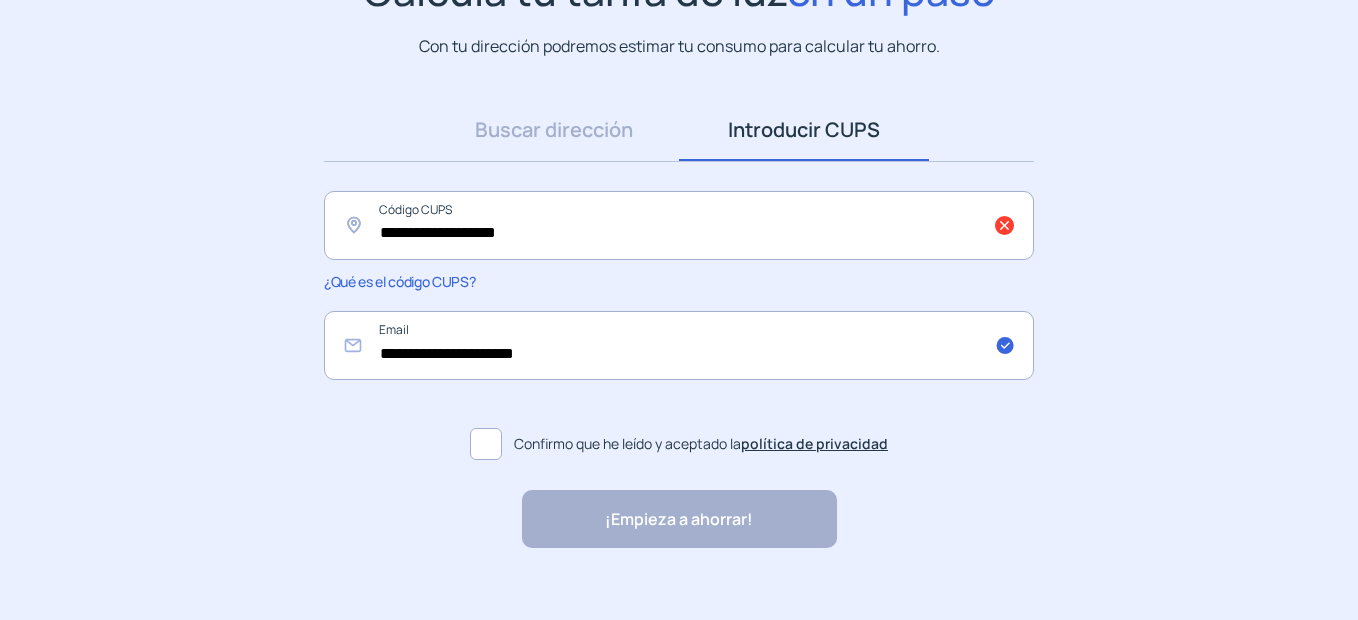 click on "Introducir CUPS" at bounding box center [804, 130] 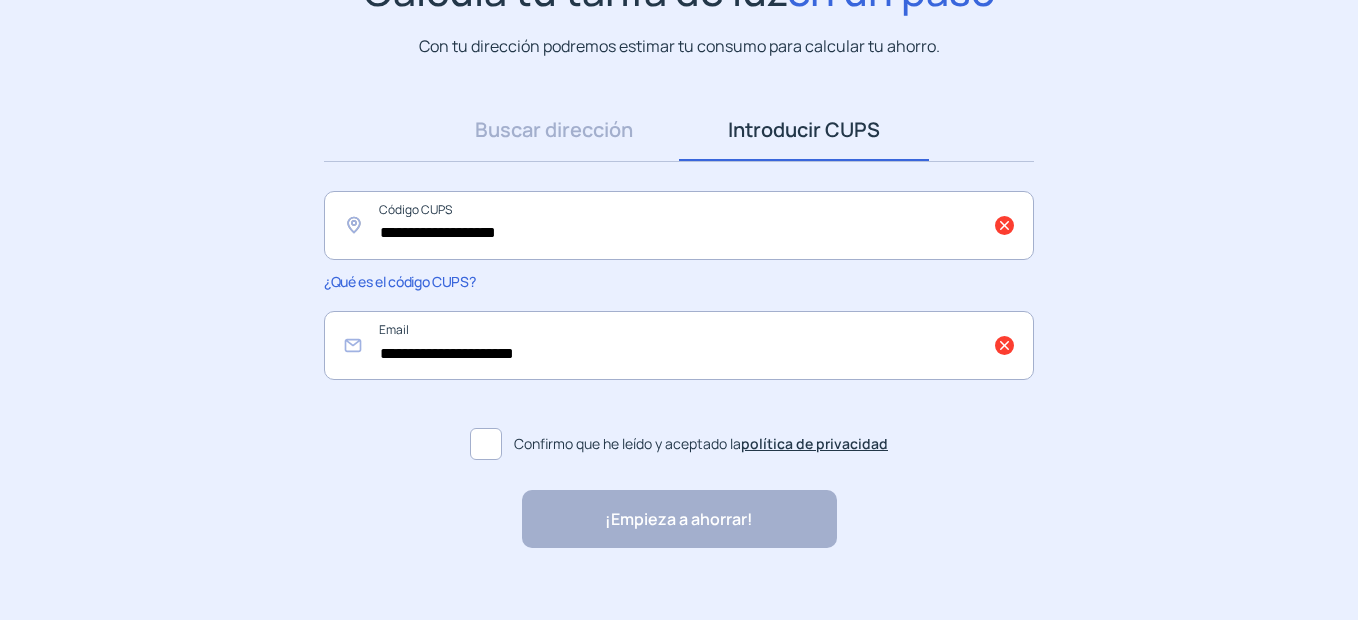 type 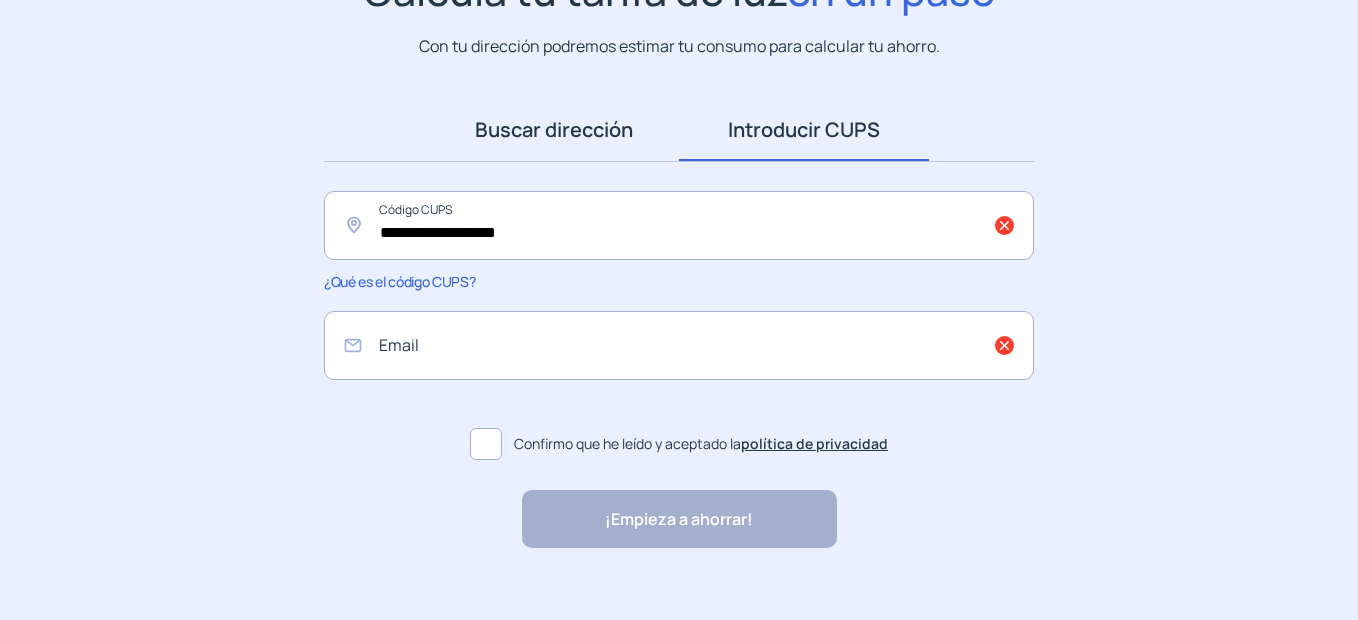 drag, startPoint x: 834, startPoint y: 125, endPoint x: 581, endPoint y: 123, distance: 253.0079 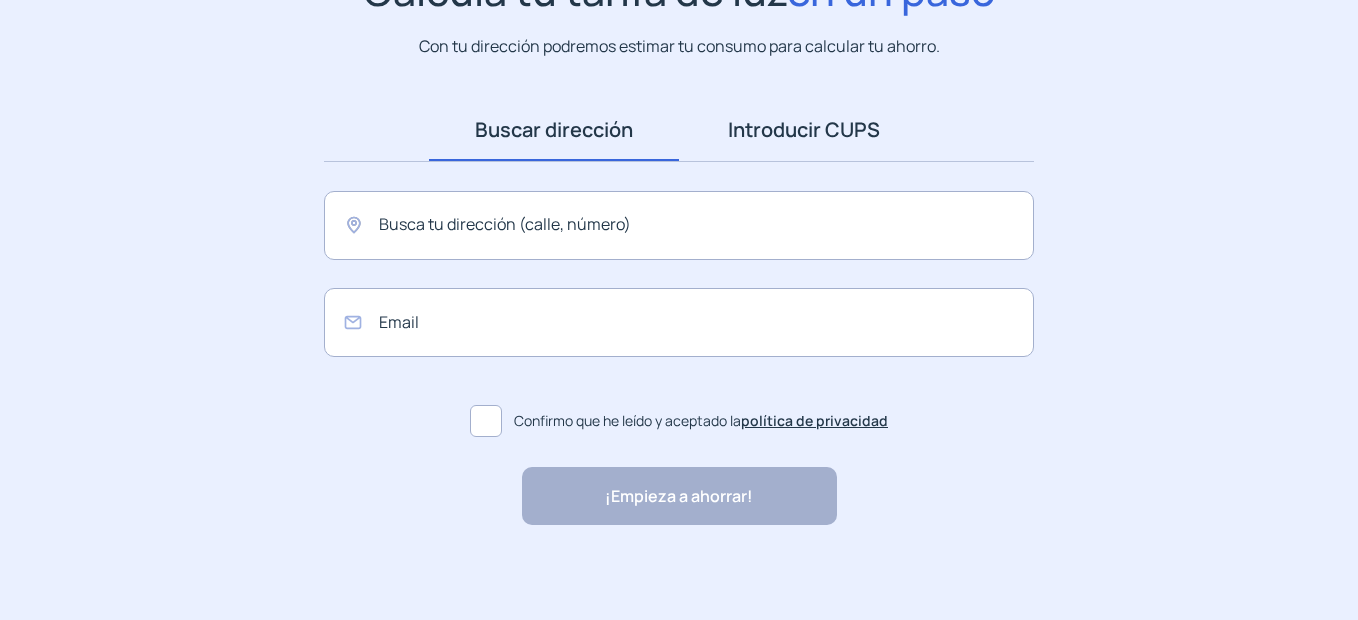 click on "Introducir CUPS" at bounding box center [804, 130] 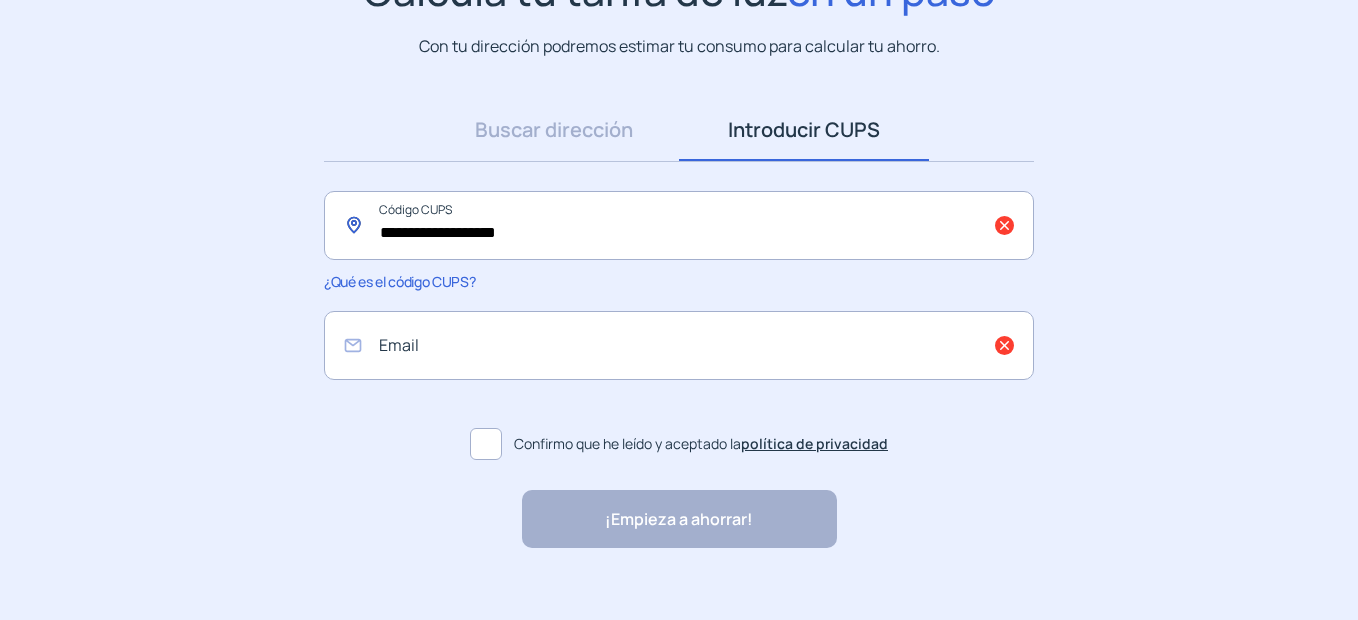 click on "**********" 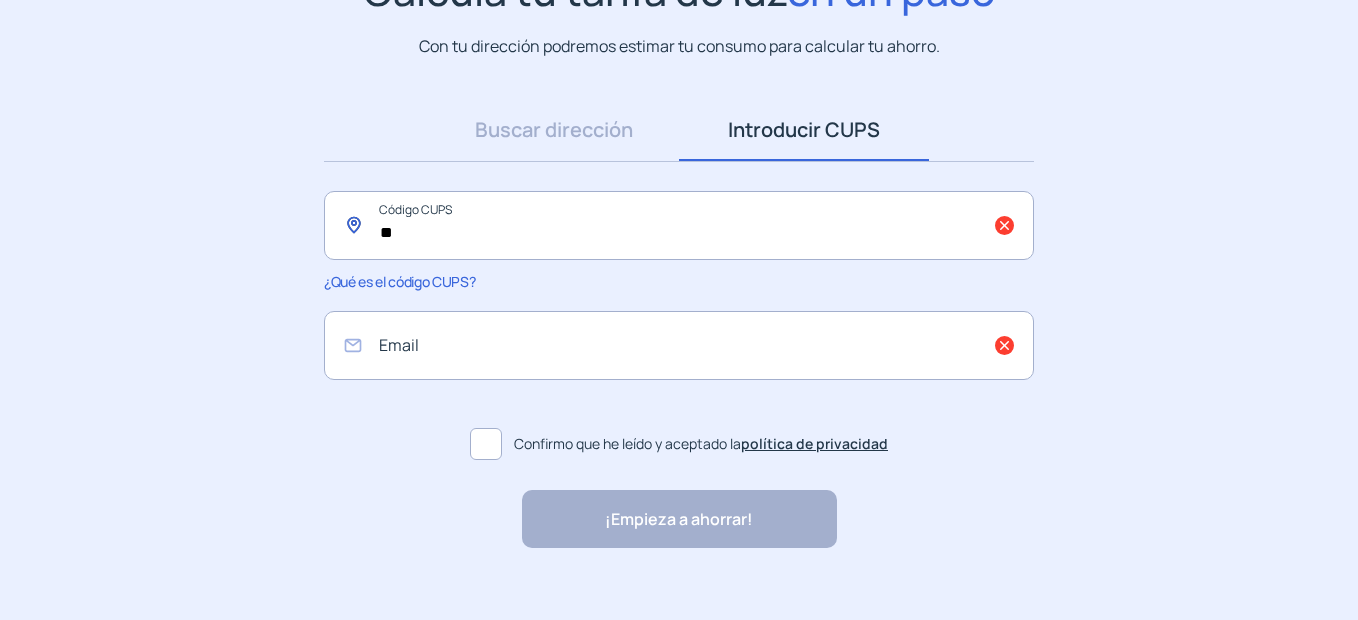 type on "*" 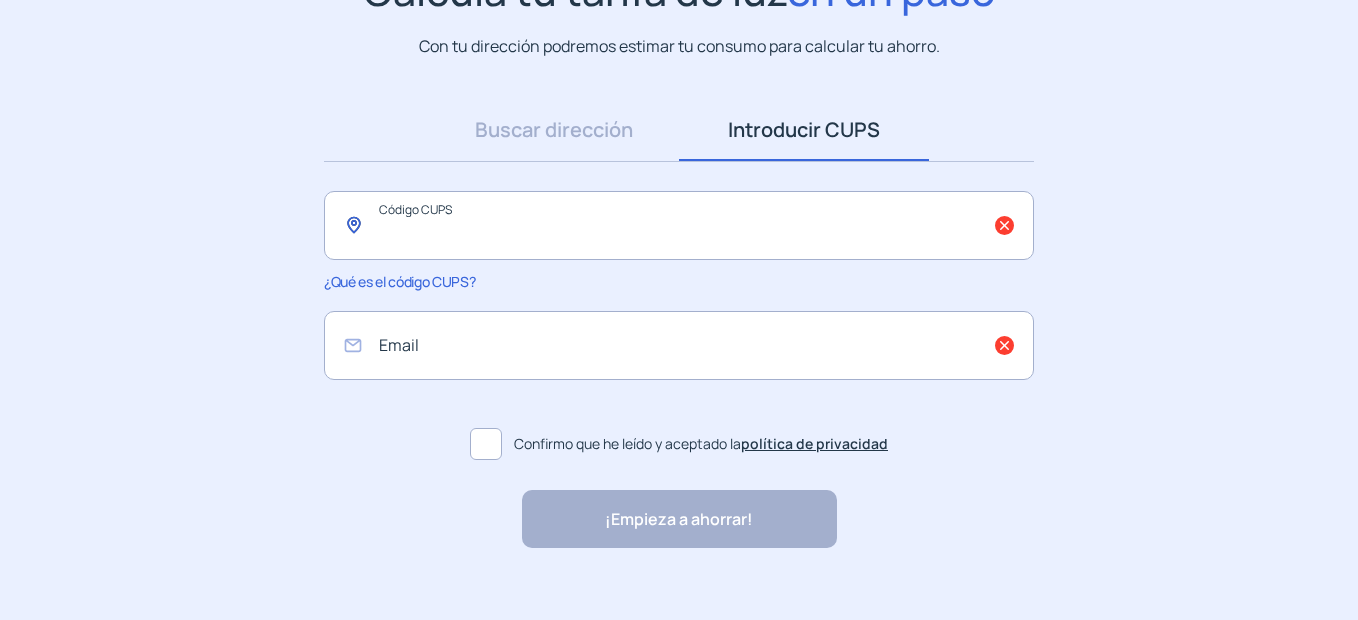 paste on "**********" 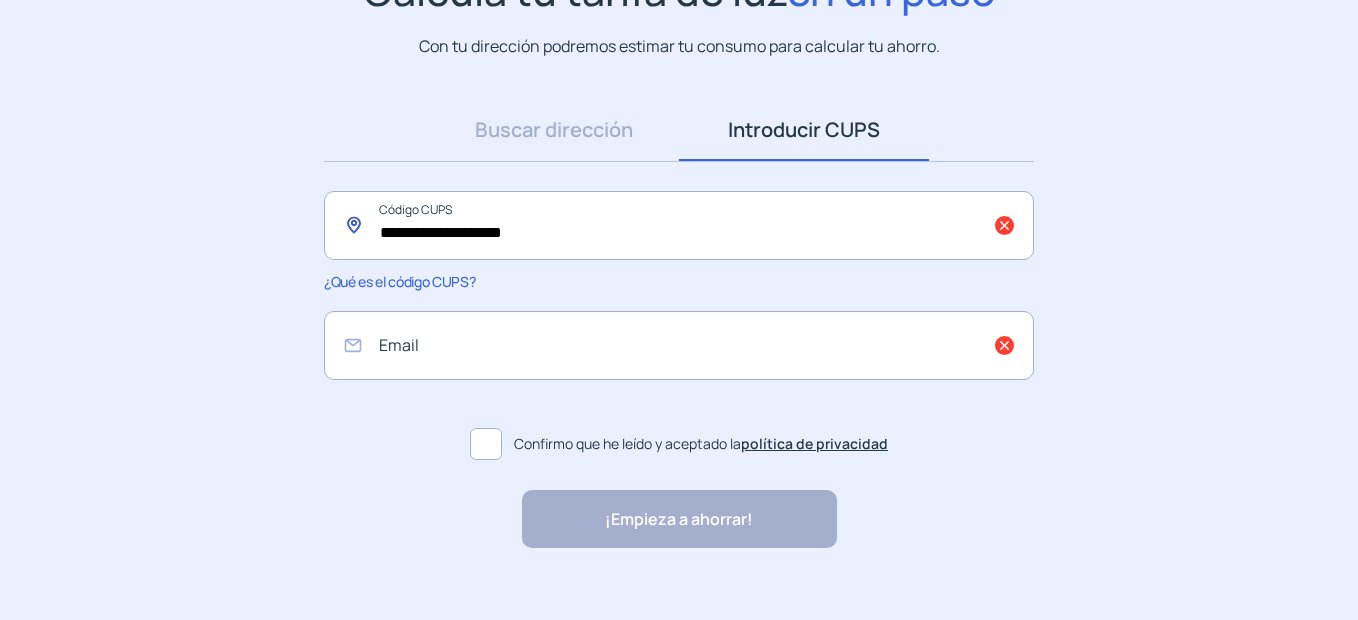 type on "**********" 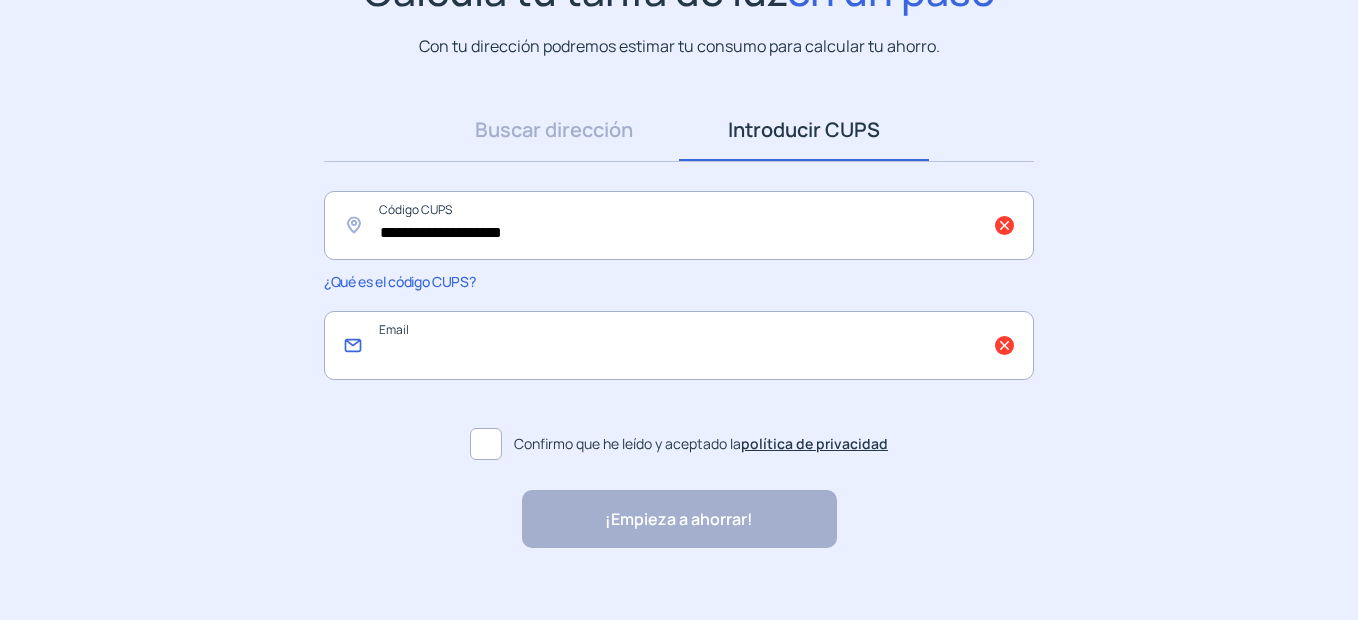 click 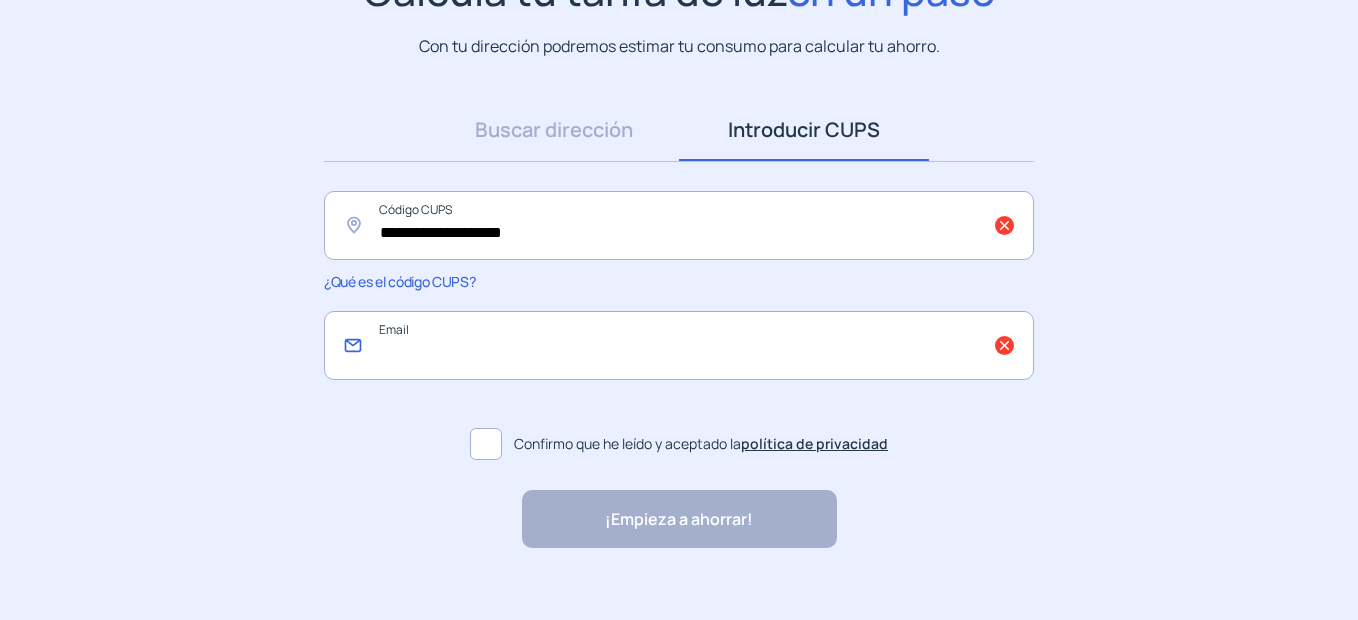 type on "**********" 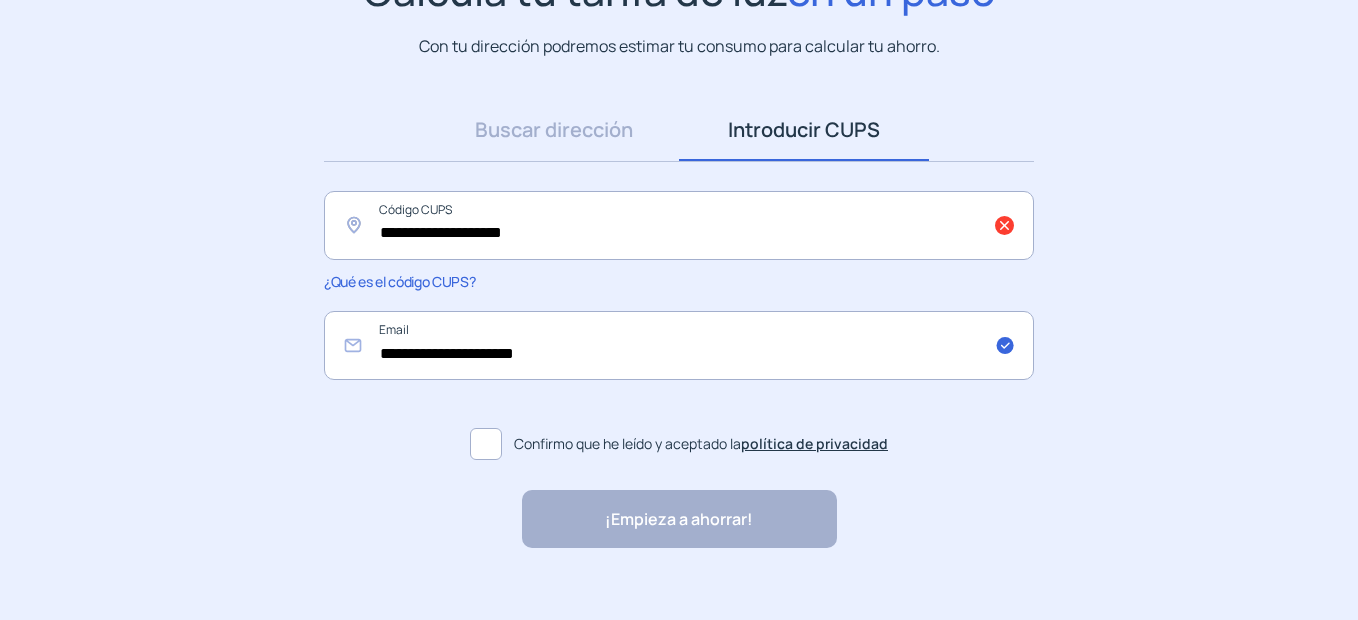 click on "Buscar dirección Dirección Introducir CUPS CUPS" 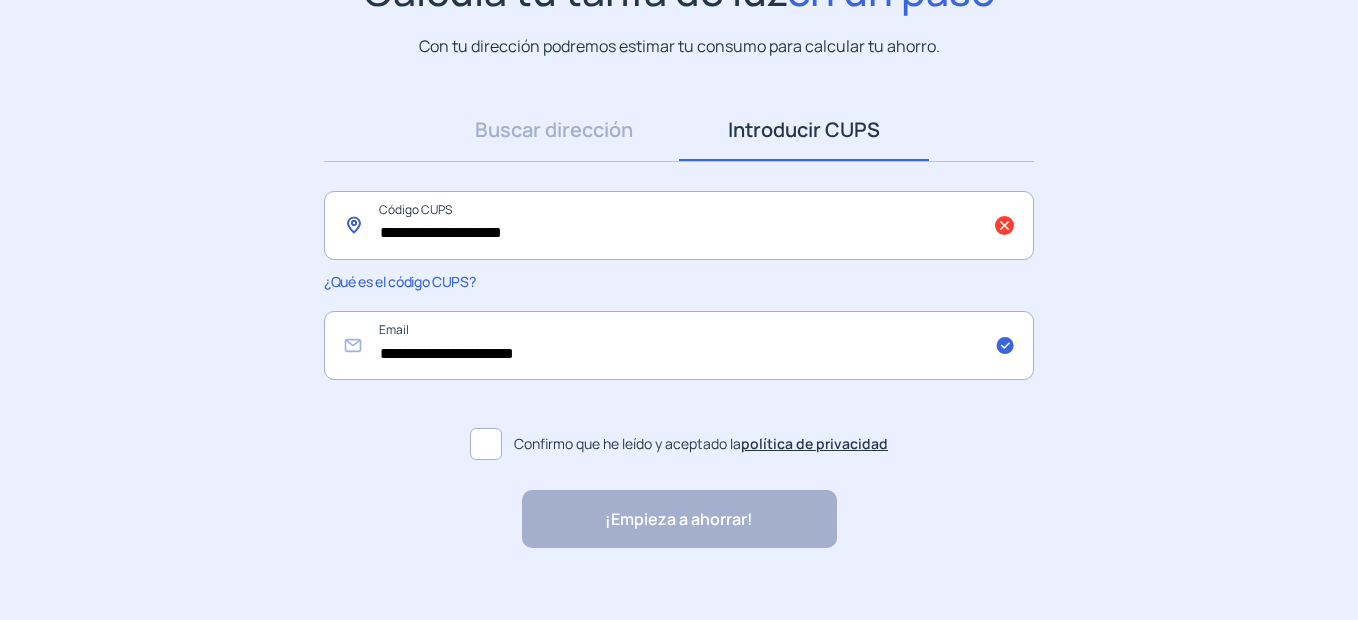 drag, startPoint x: 602, startPoint y: 237, endPoint x: 376, endPoint y: 219, distance: 226.71568 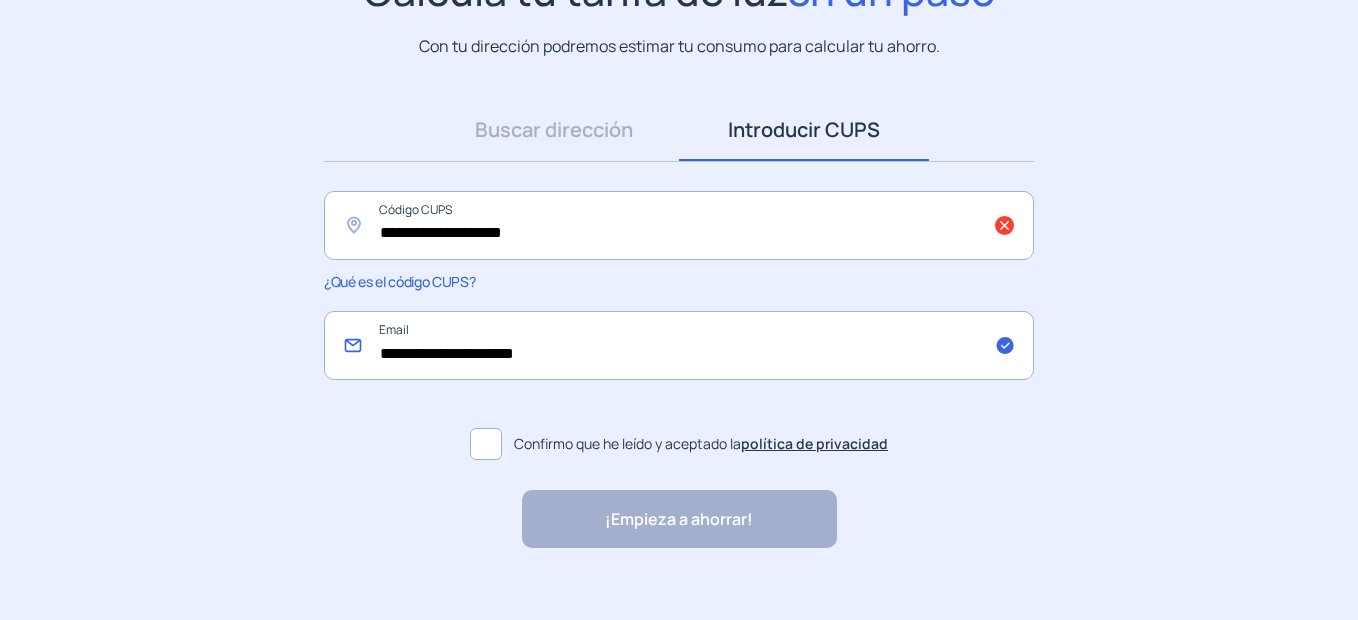 click on "**********" 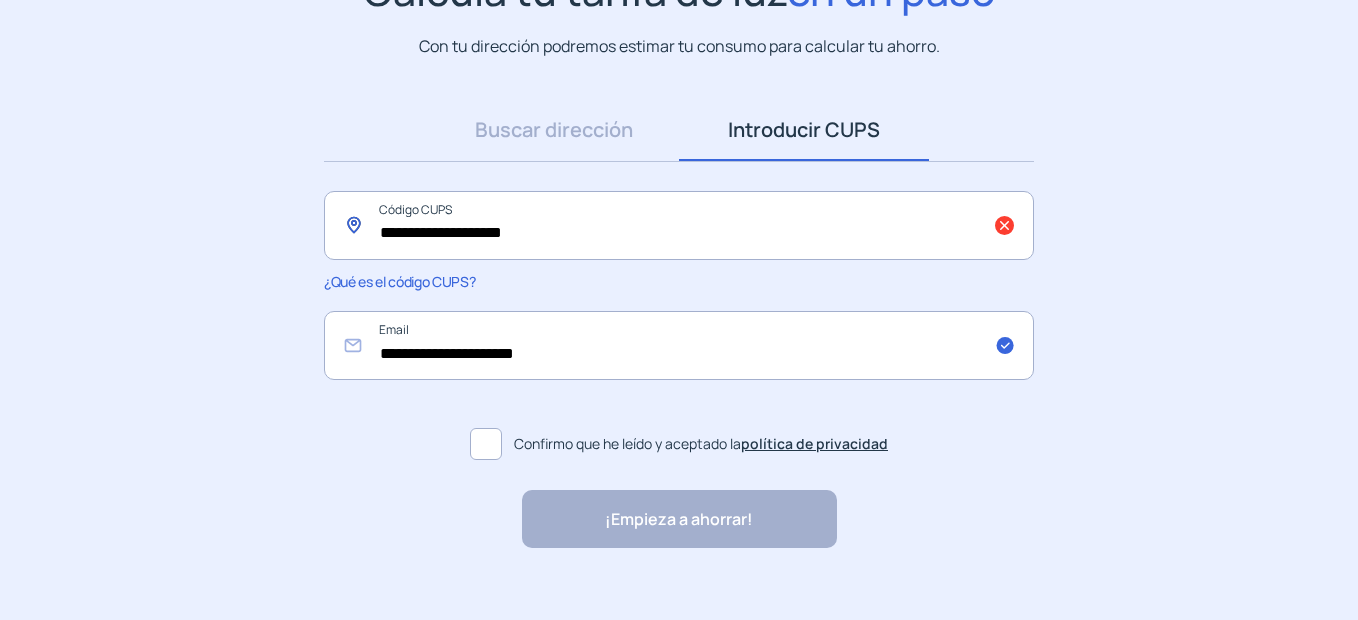 click on "**********" 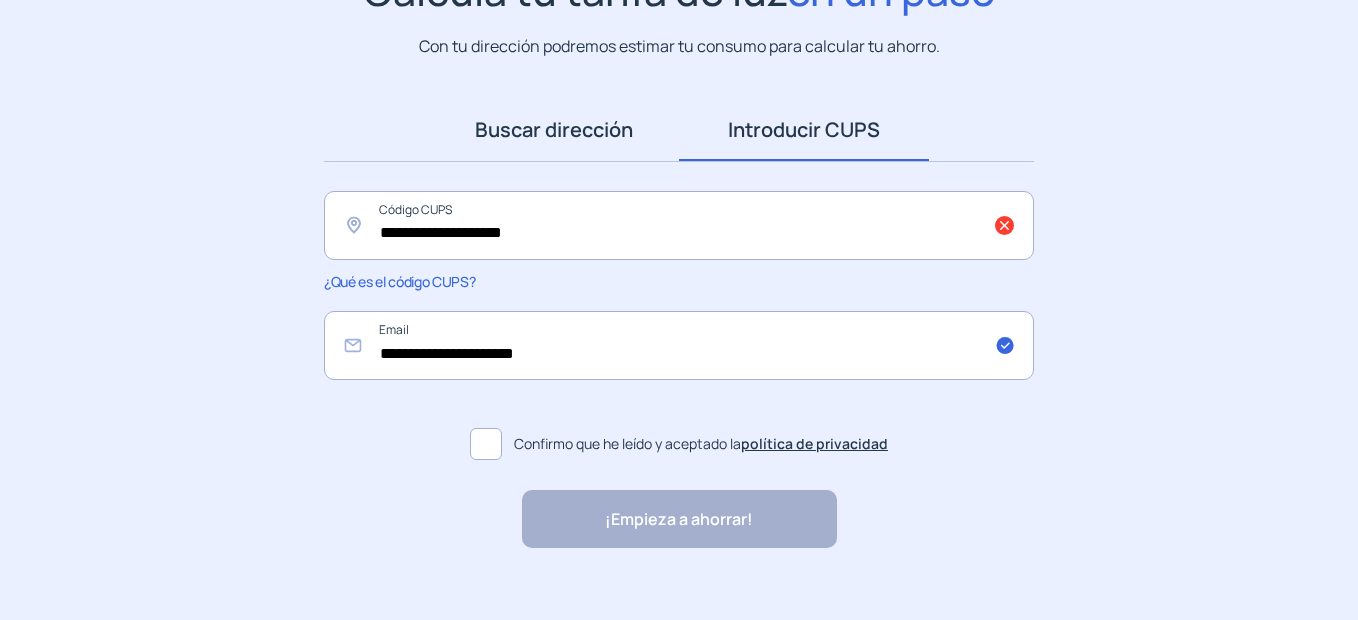 click on "Buscar dirección" at bounding box center [554, 130] 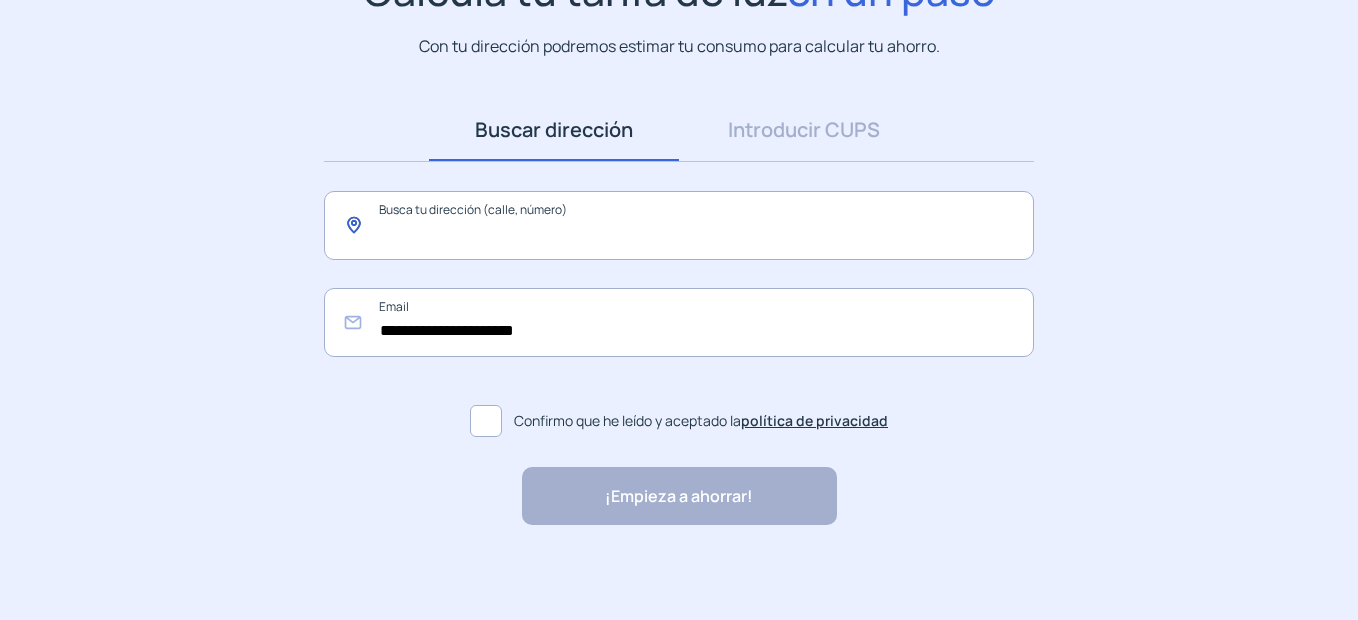 click 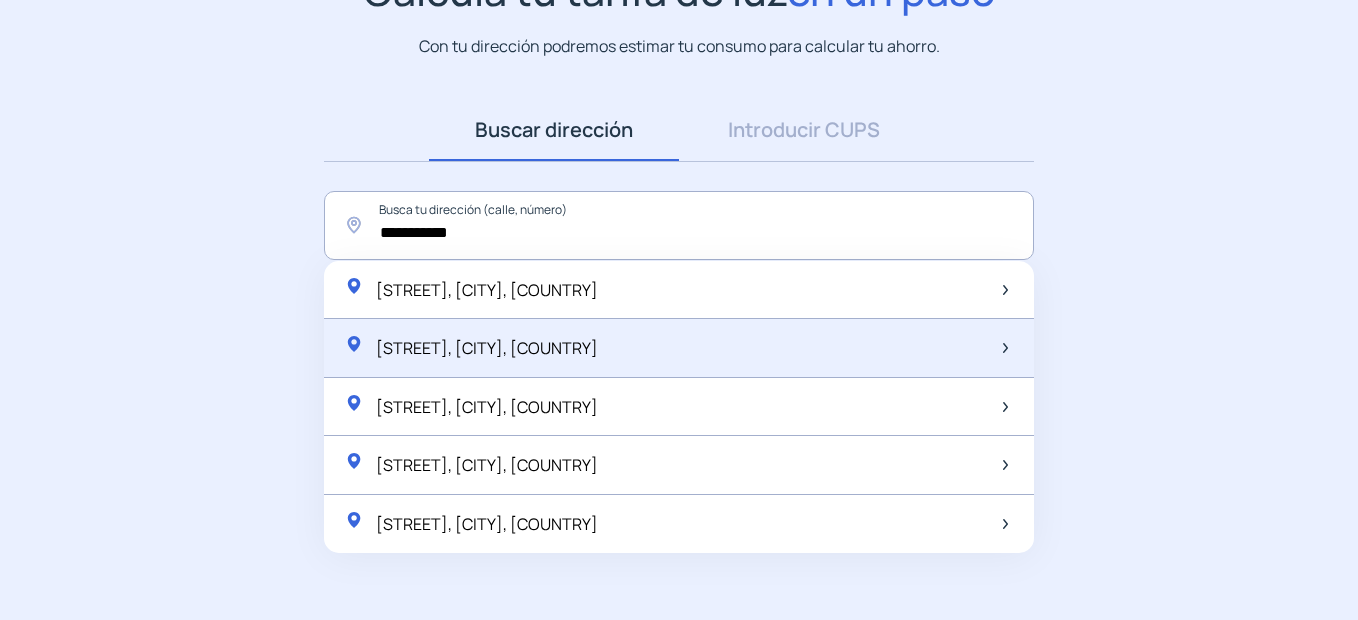 click on "[STREET], [CITY], [COUNTRY]" 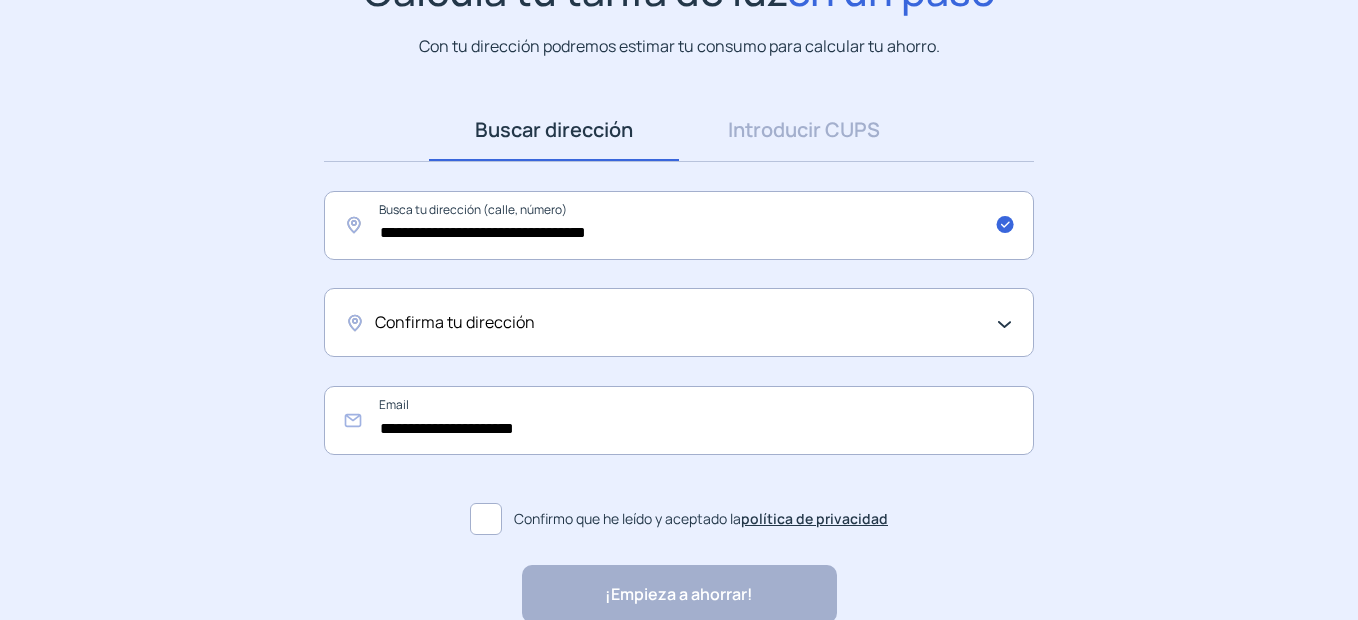 click on "Confirma tu dirección" 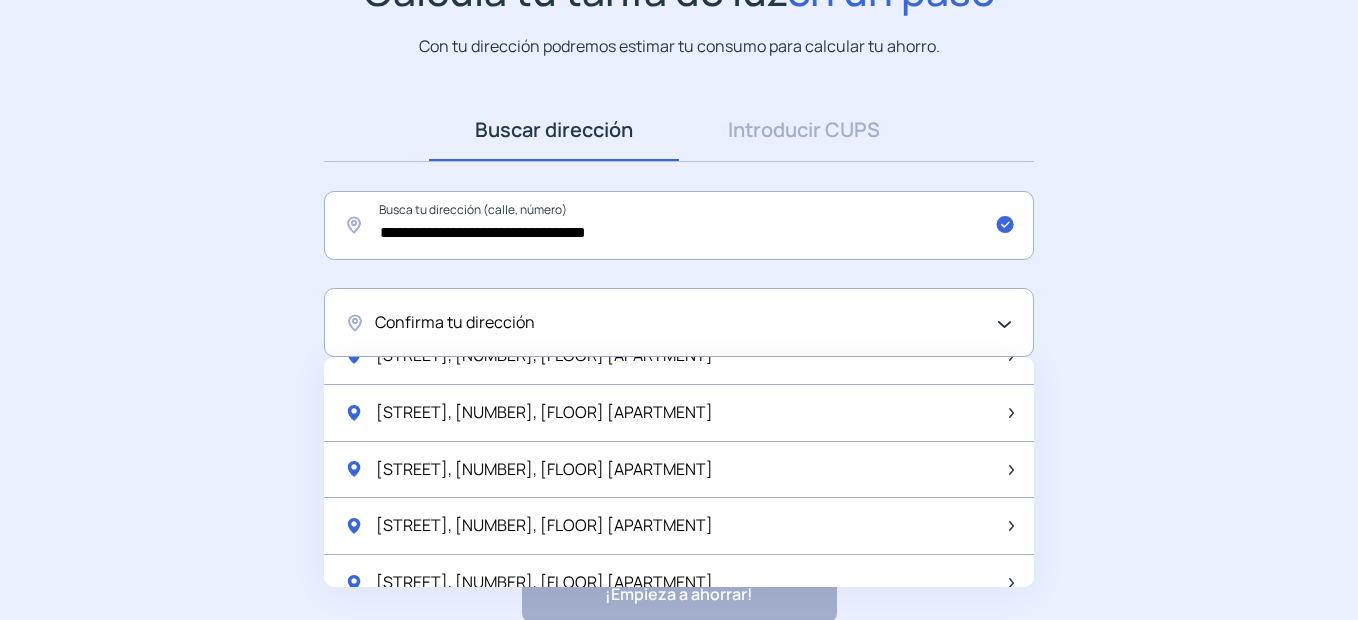 scroll, scrollTop: 0, scrollLeft: 0, axis: both 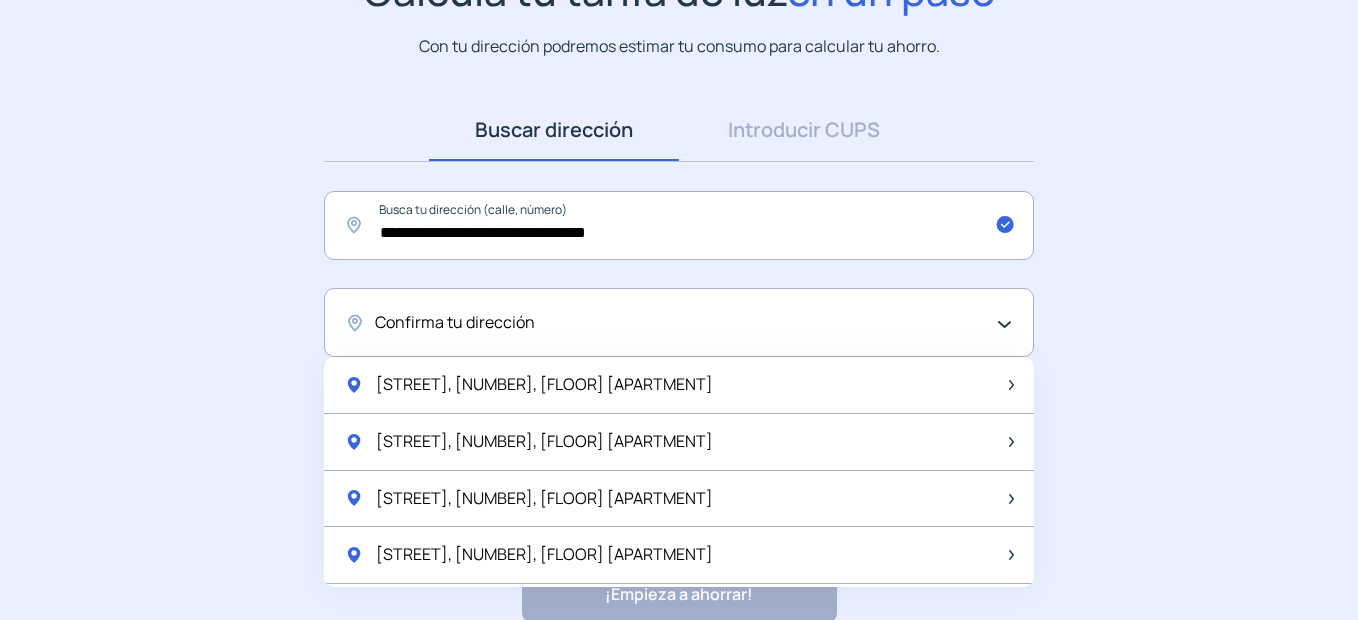 click on "Confirma tu dirección" 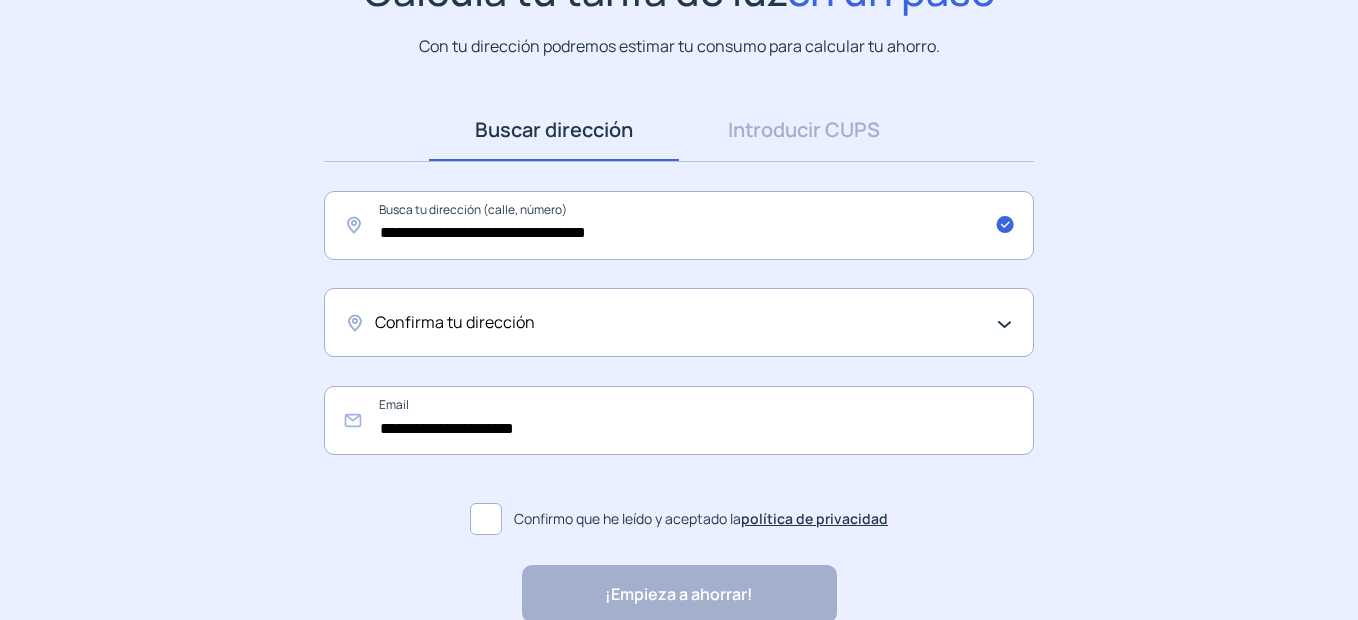 click on "Confirma tu dirección" 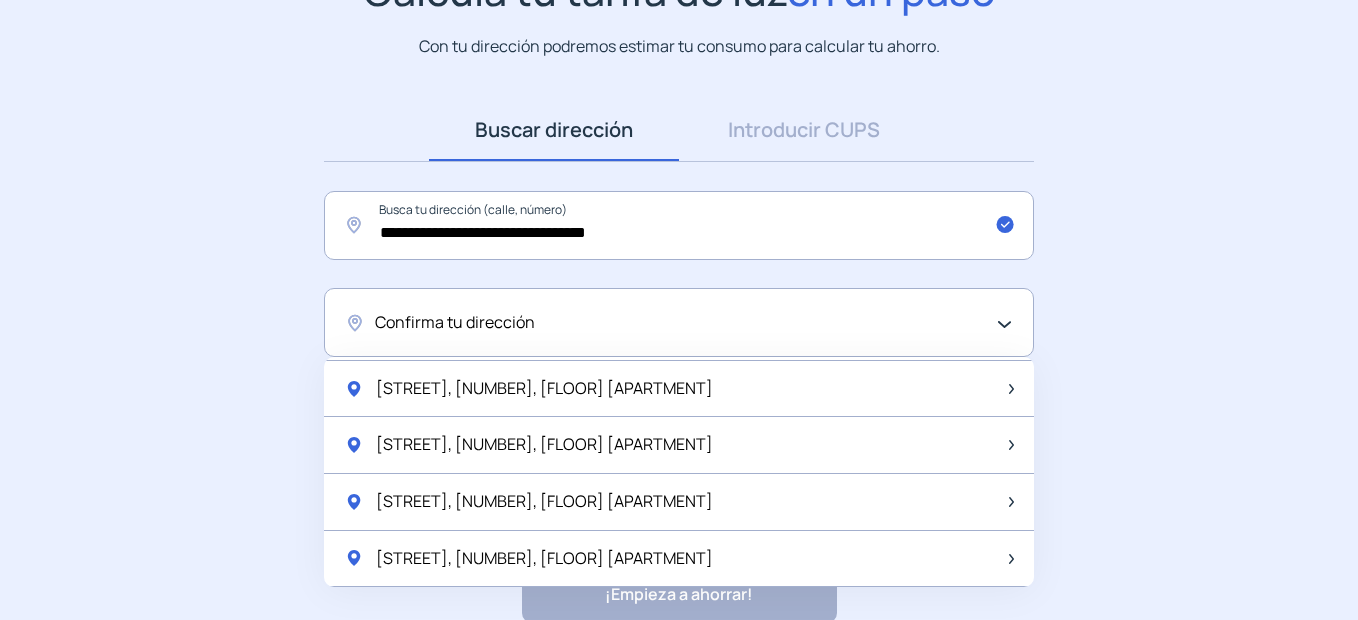 scroll, scrollTop: 2655, scrollLeft: 0, axis: vertical 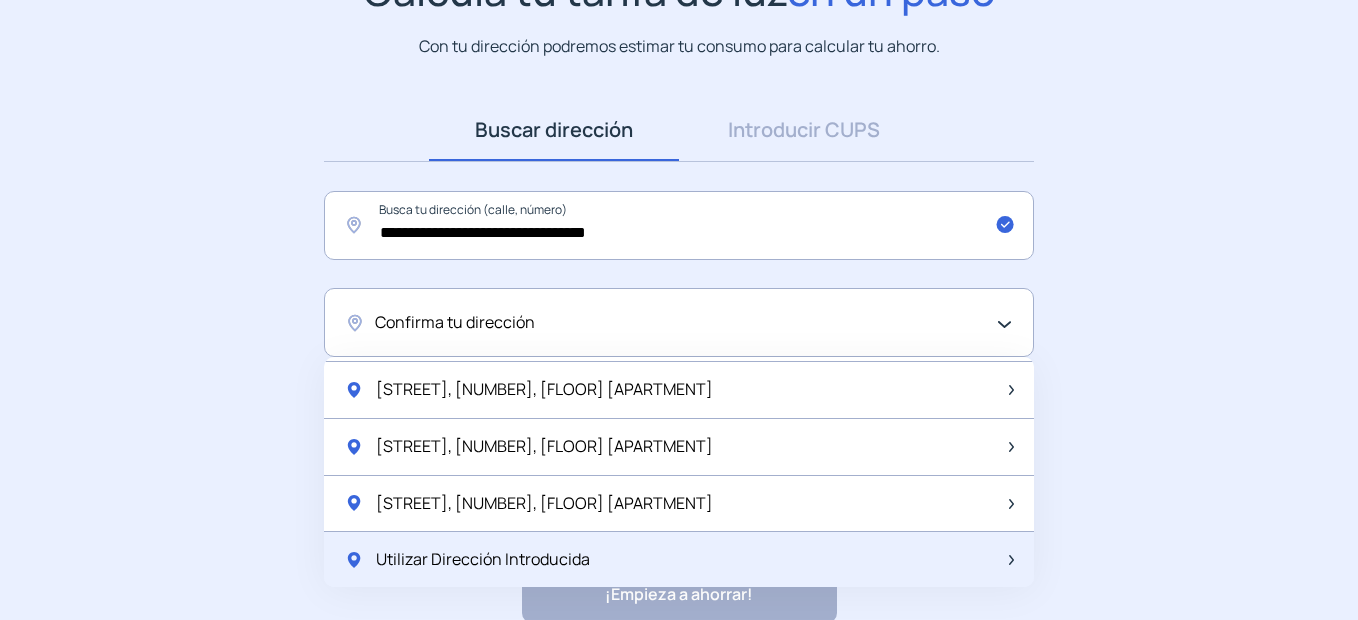 click on "Utilizar Dirección Introducida" 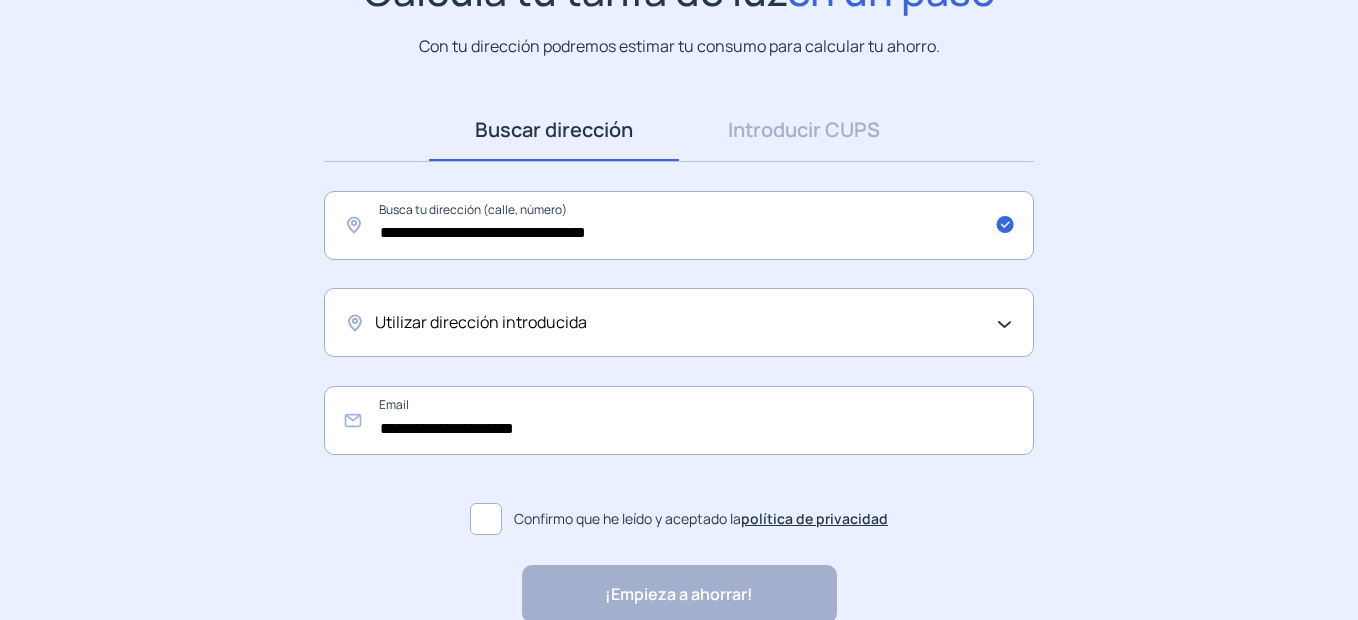 click on "Utilizar dirección introducida" 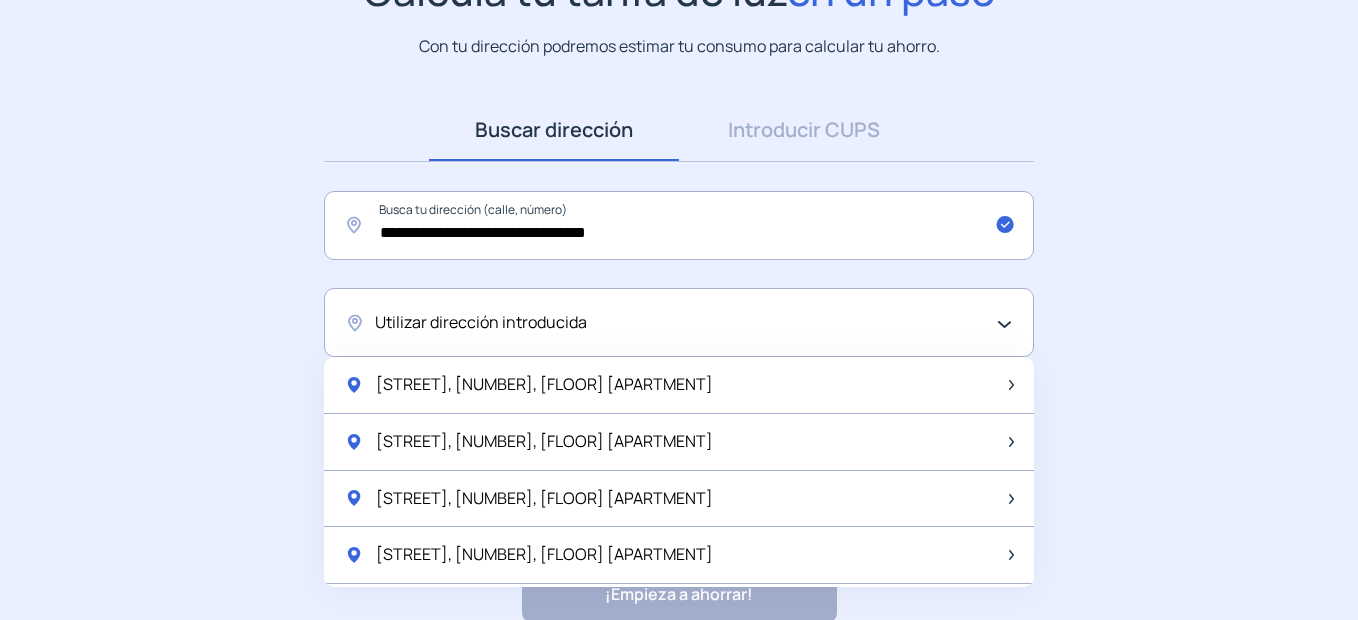 click on "Utilizar dirección introducida" 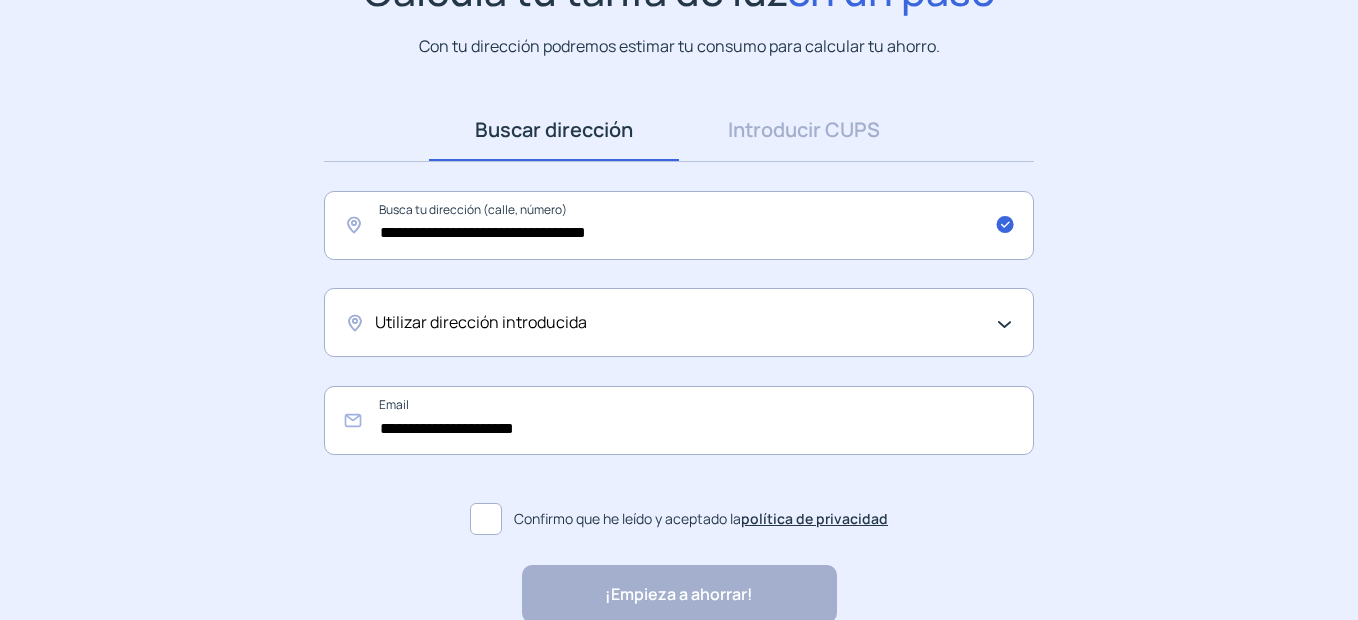click on "Utilizar dirección introducida" 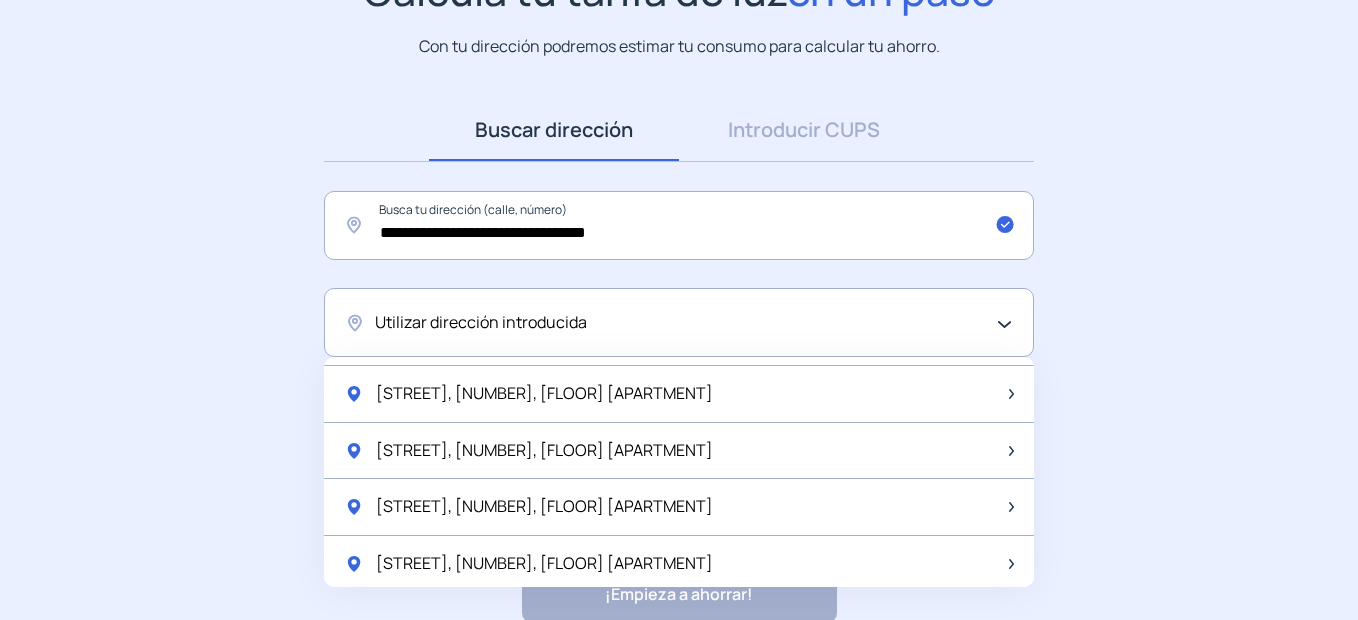 scroll, scrollTop: 2655, scrollLeft: 0, axis: vertical 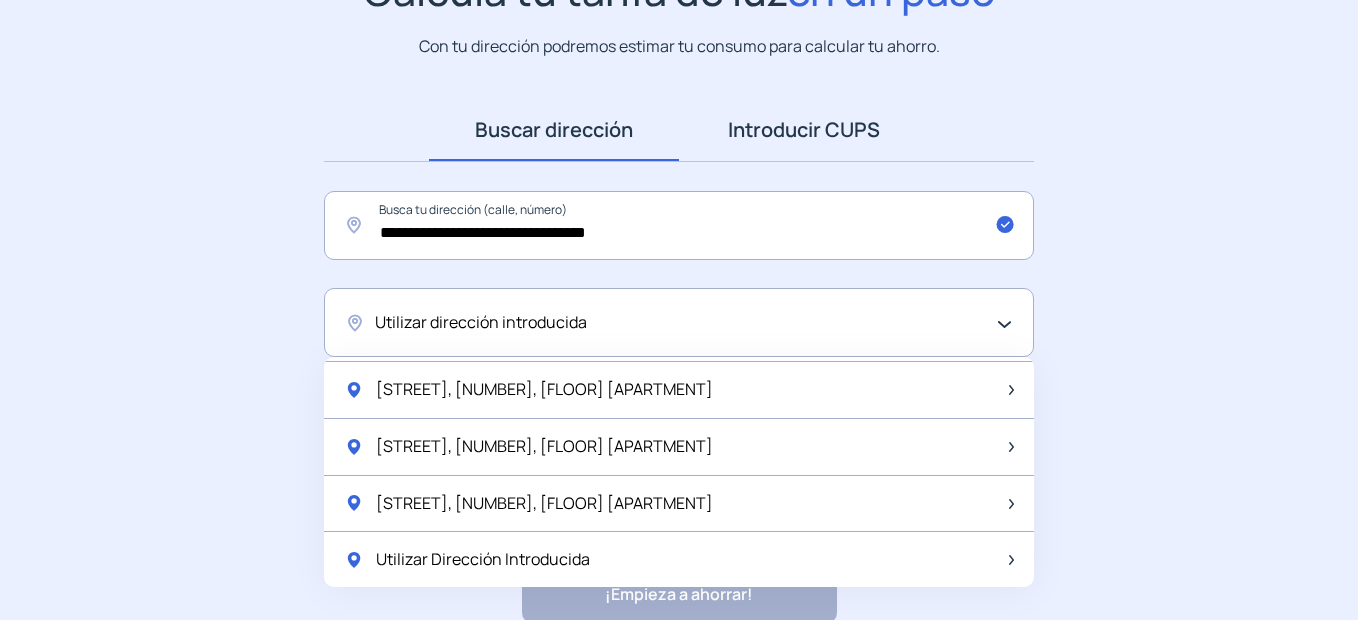 click on "Introducir CUPS" at bounding box center [804, 130] 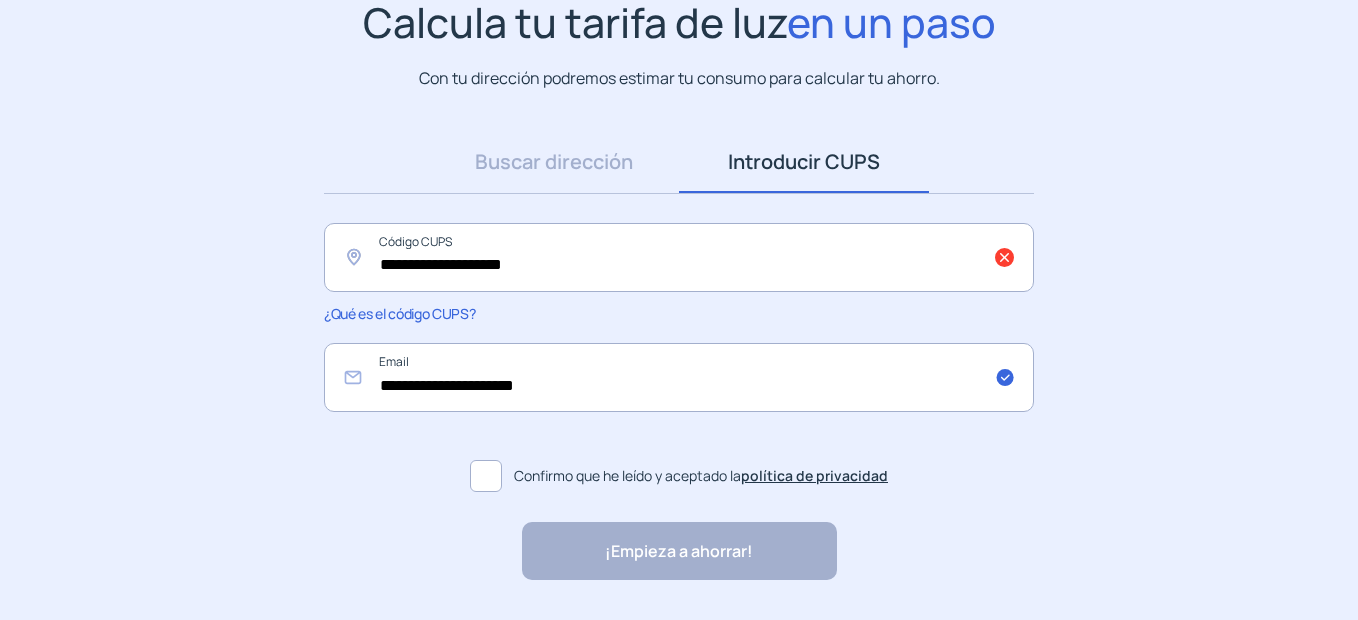 scroll, scrollTop: 0, scrollLeft: 0, axis: both 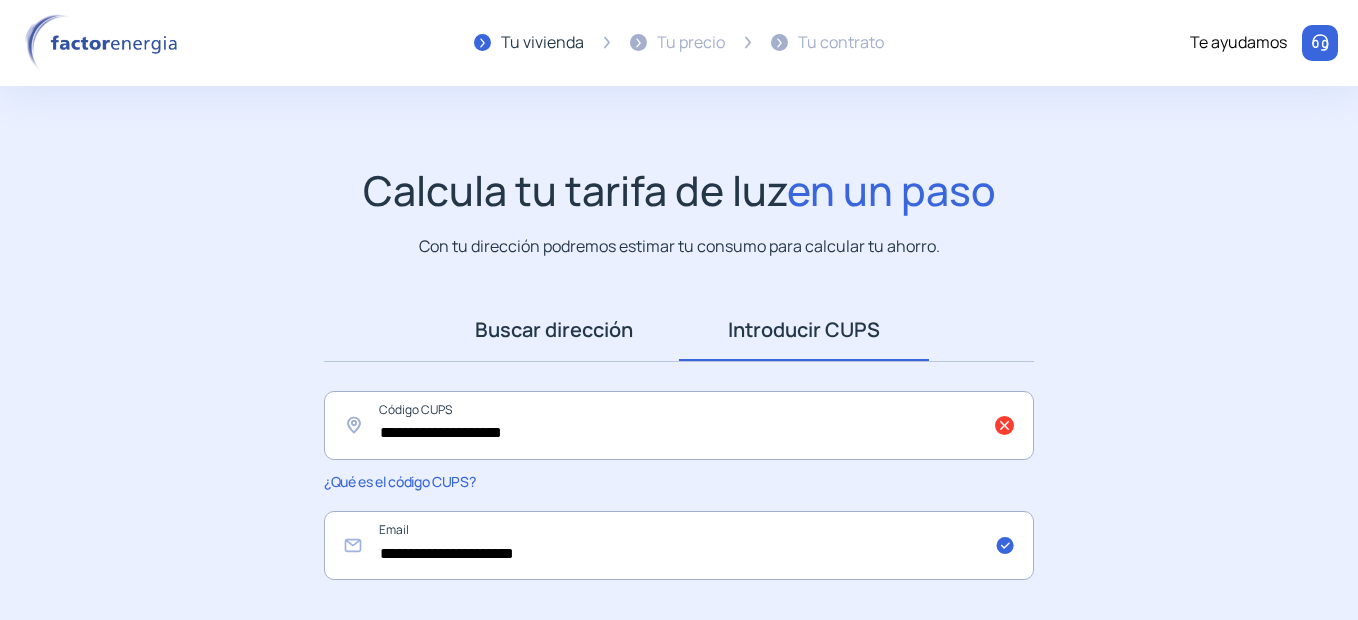 click on "Buscar dirección" at bounding box center (554, 330) 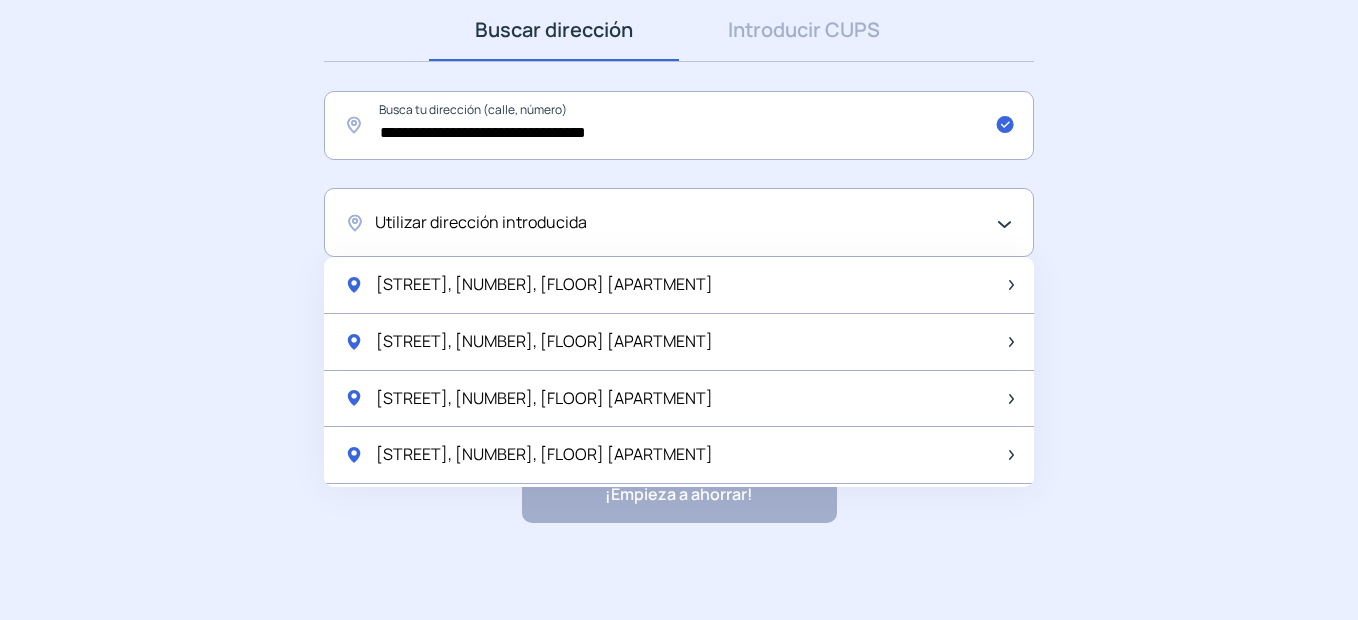scroll, scrollTop: 0, scrollLeft: 0, axis: both 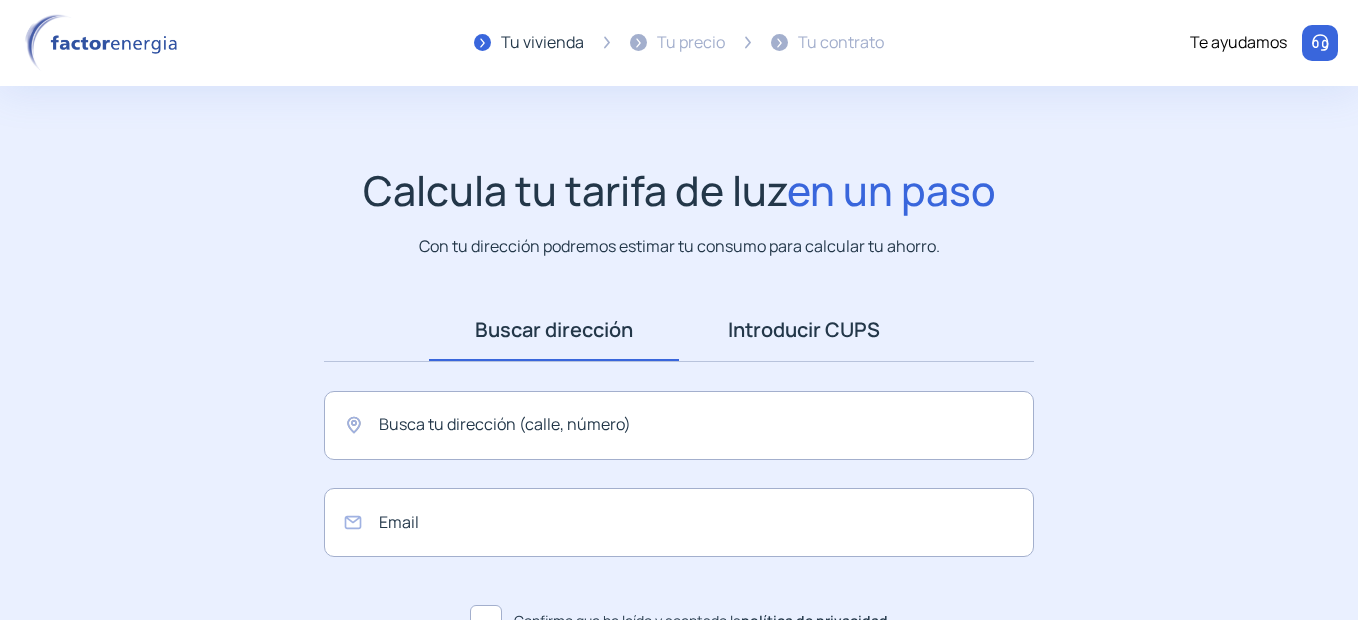 click on "Introducir CUPS" at bounding box center (804, 330) 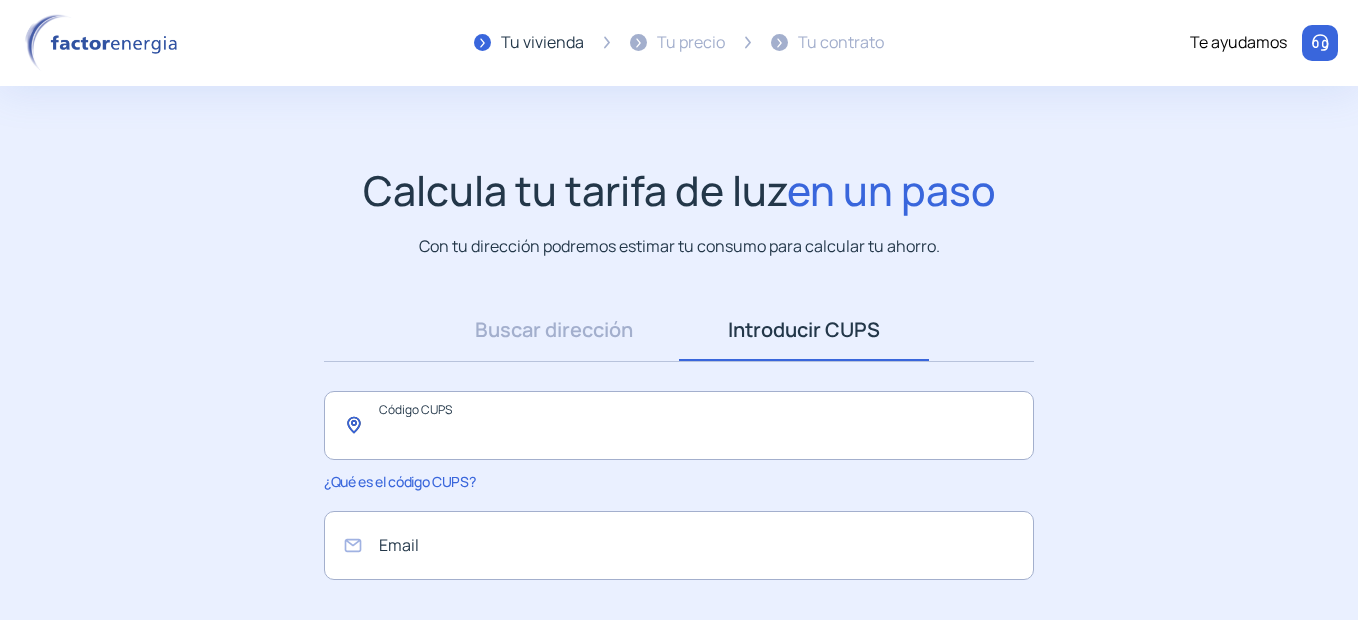 click 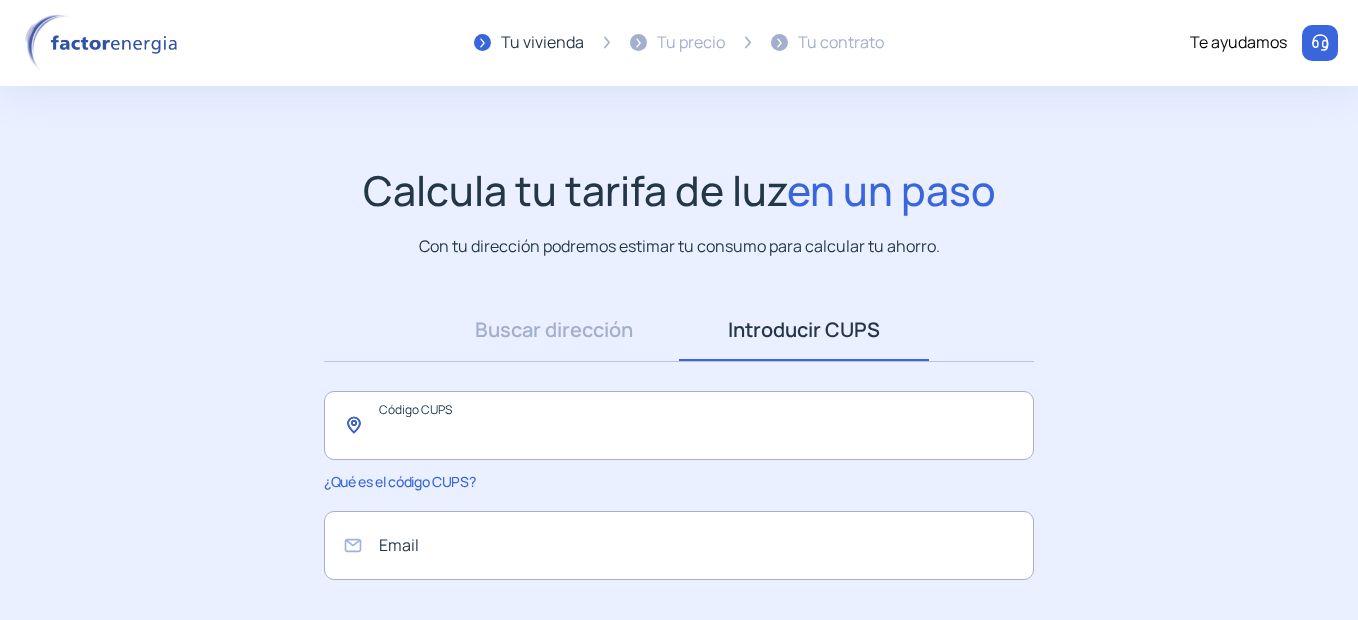 paste on "**********" 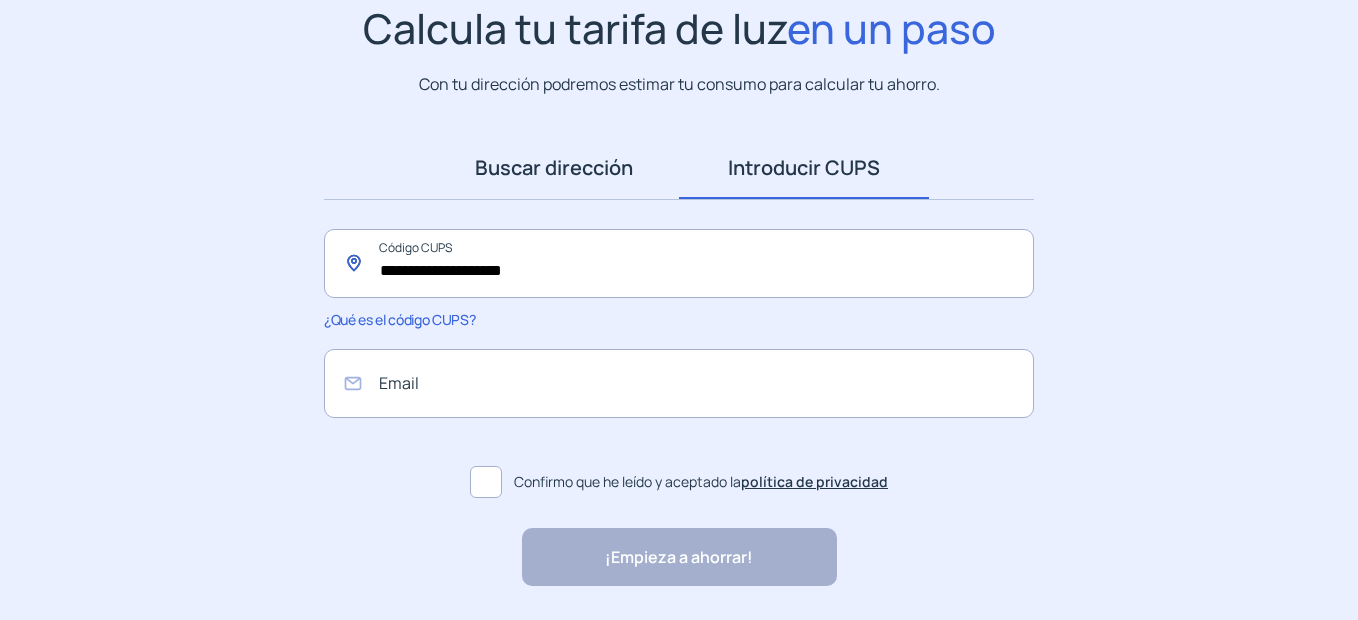 scroll, scrollTop: 200, scrollLeft: 0, axis: vertical 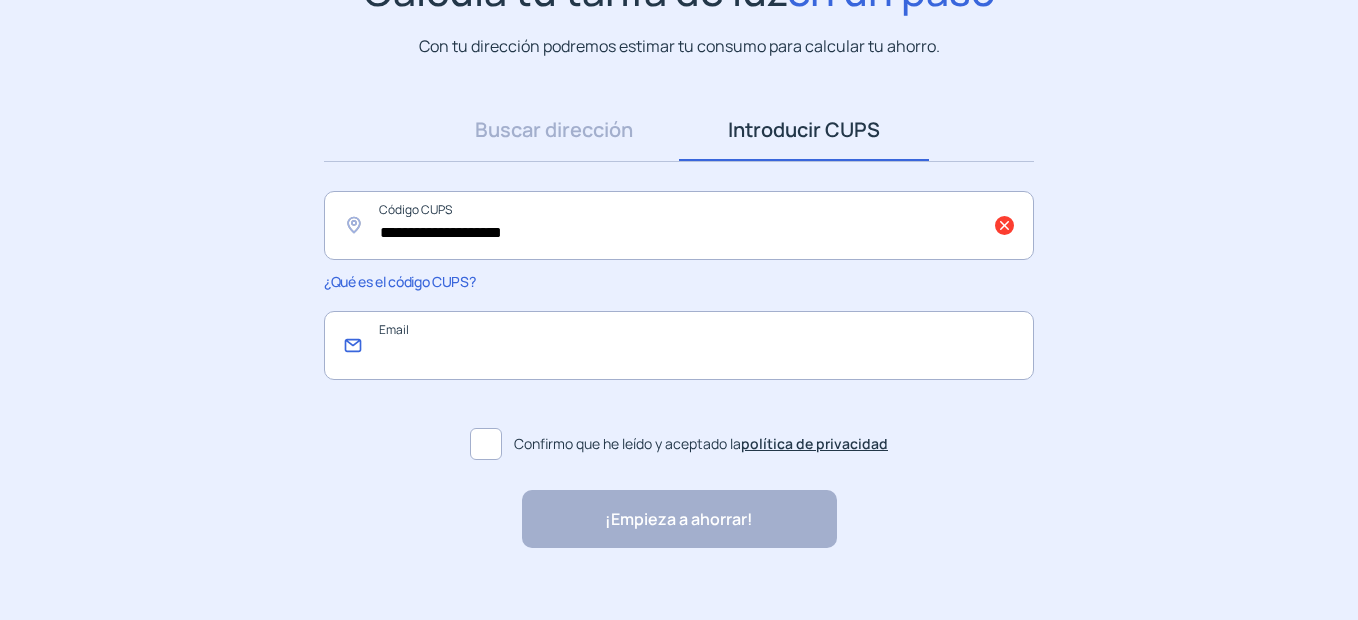 click 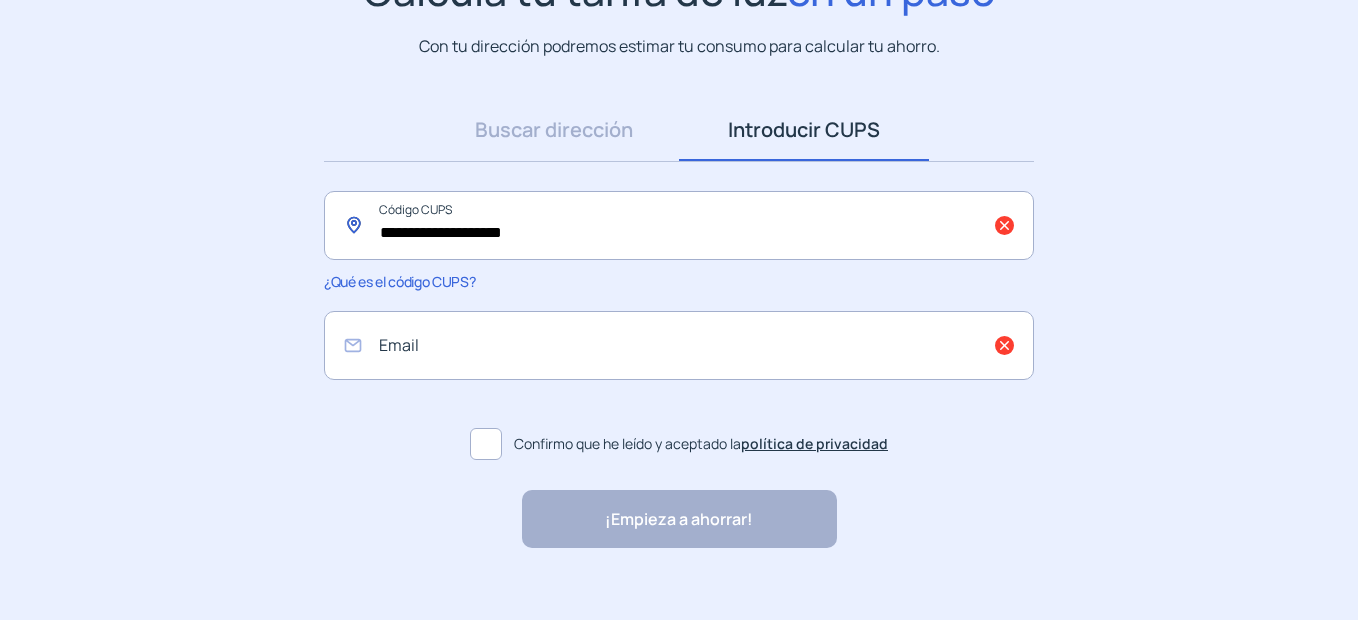 click on "**********" 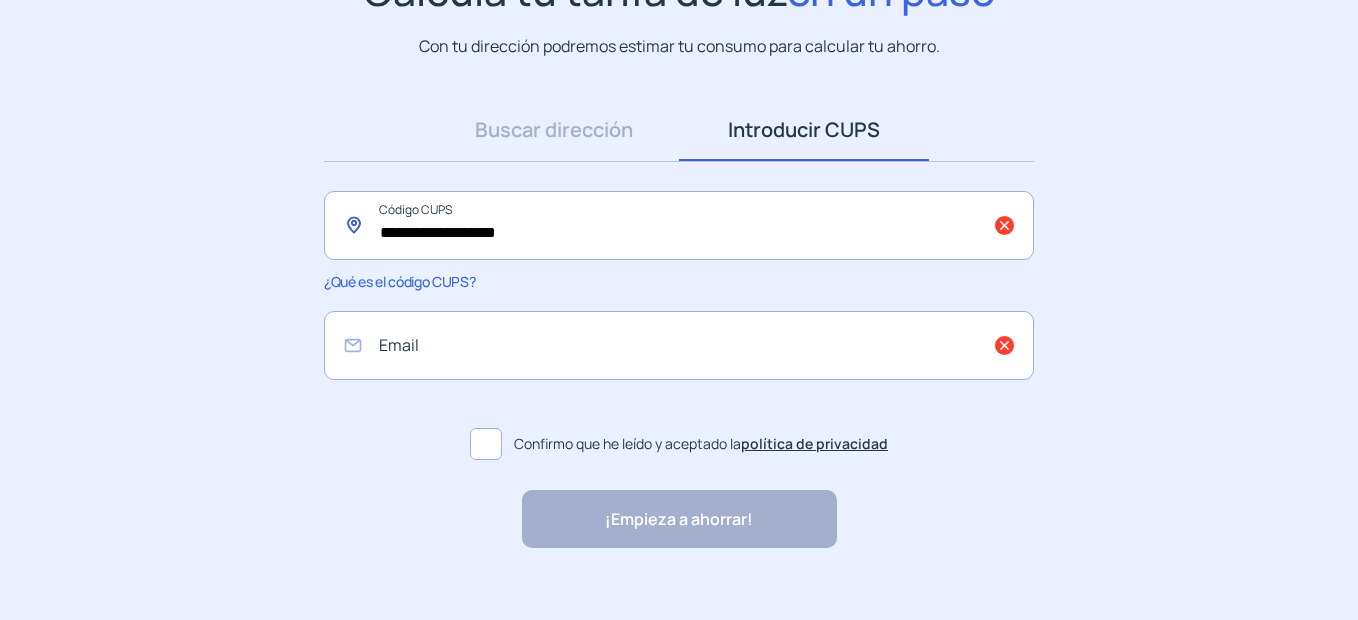 click on "**********" 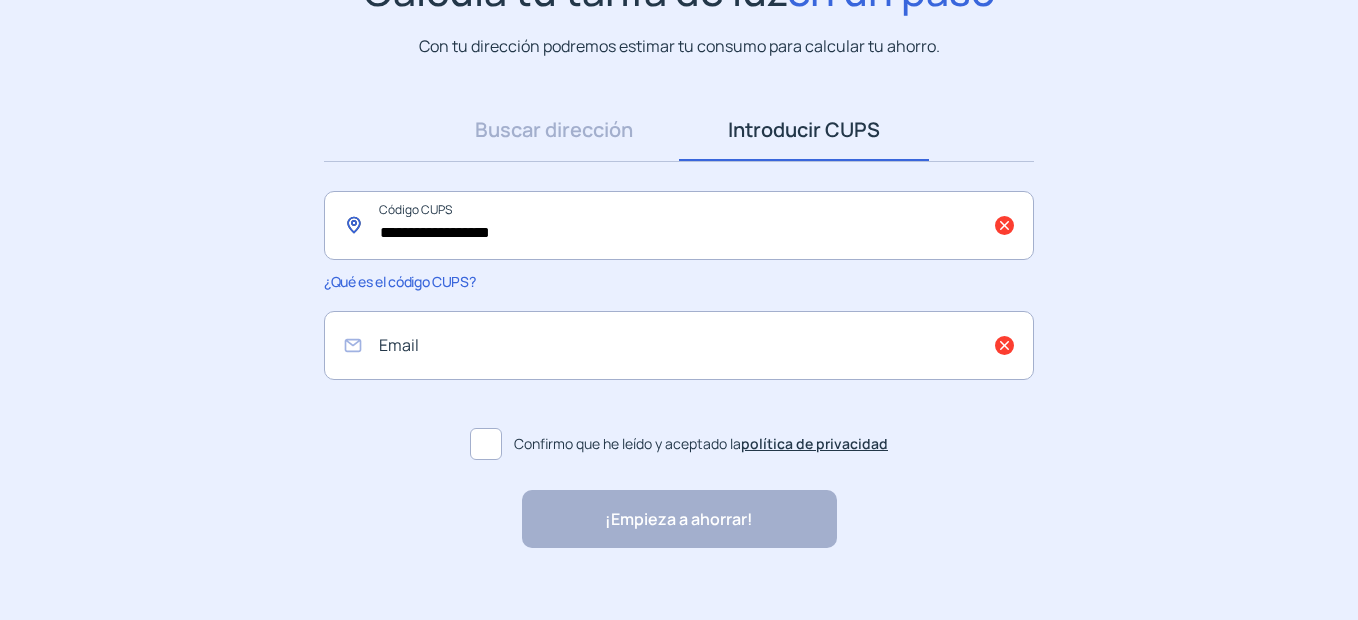 click on "**********" 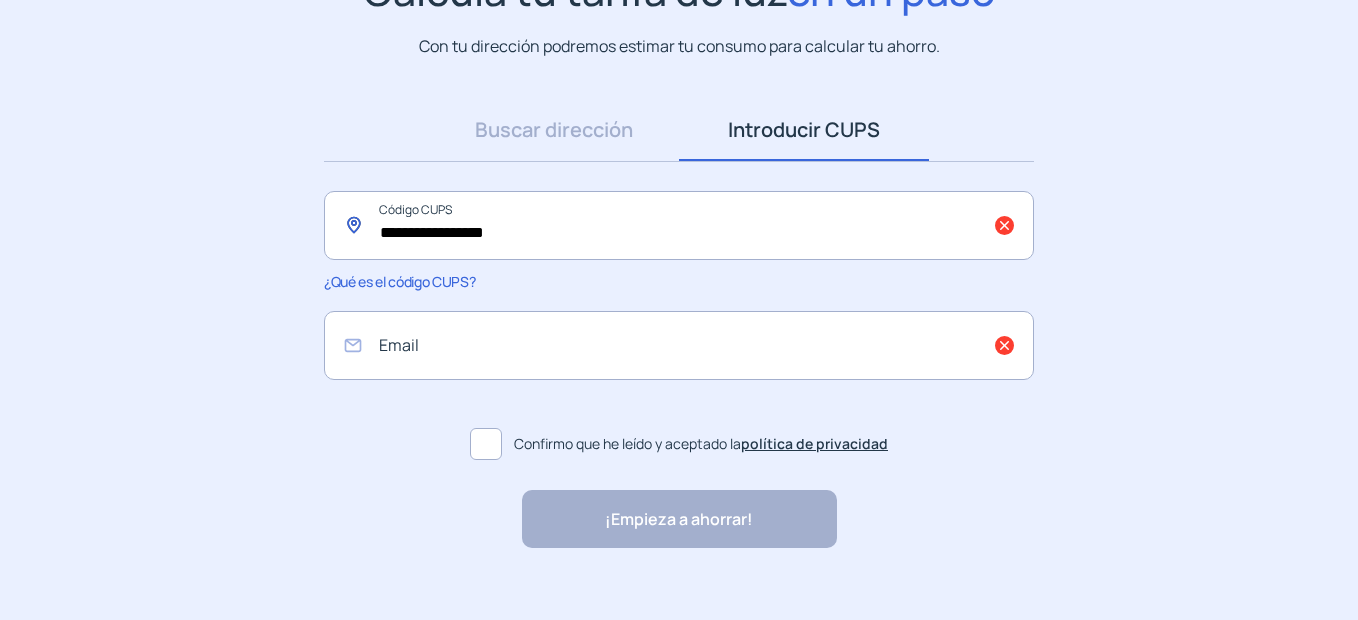 click on "**********" 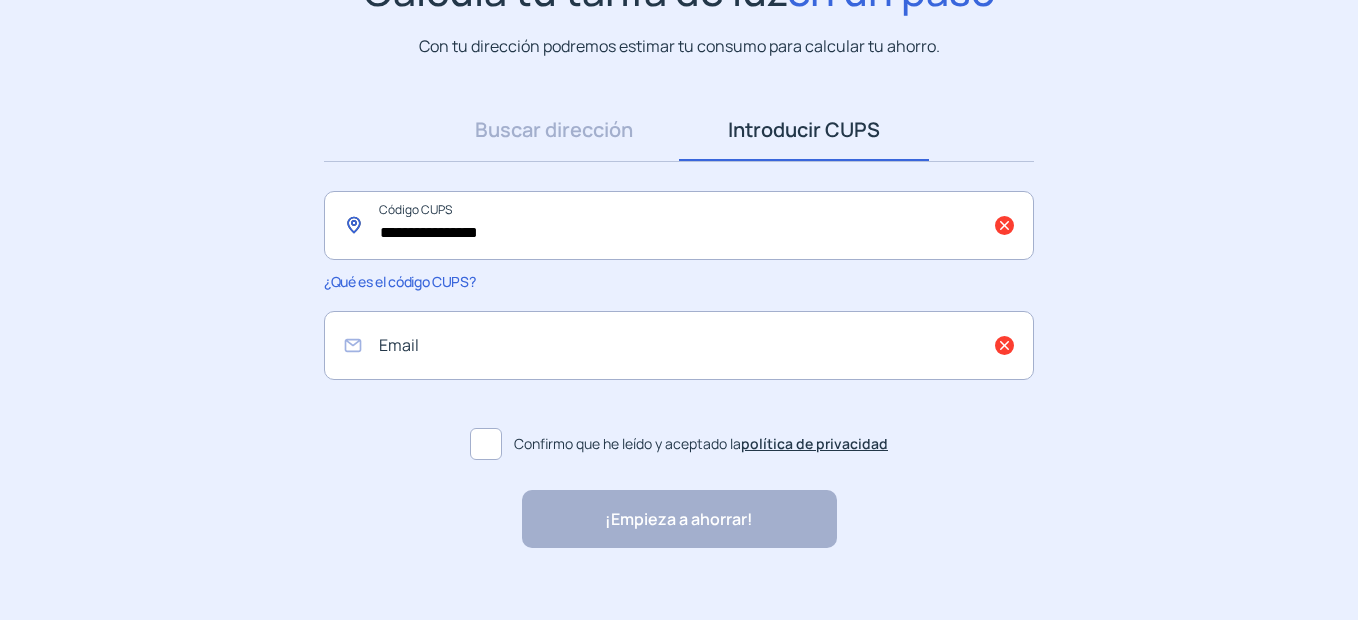 click on "**********" 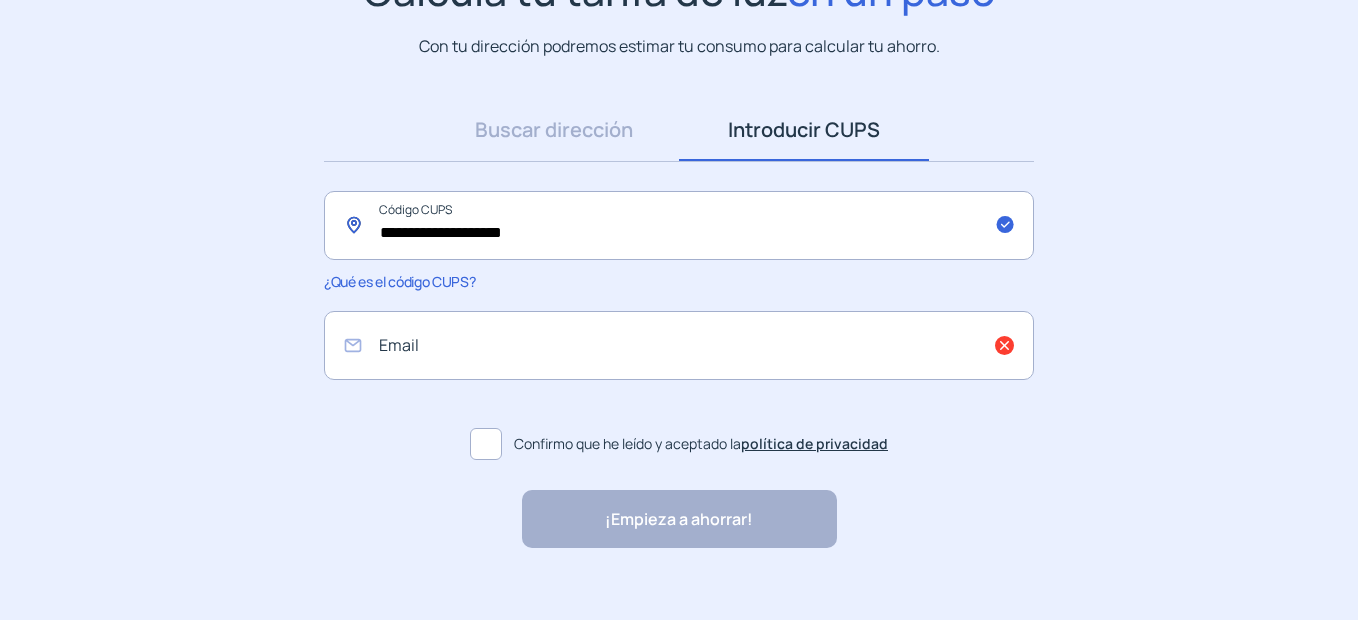type on "**********" 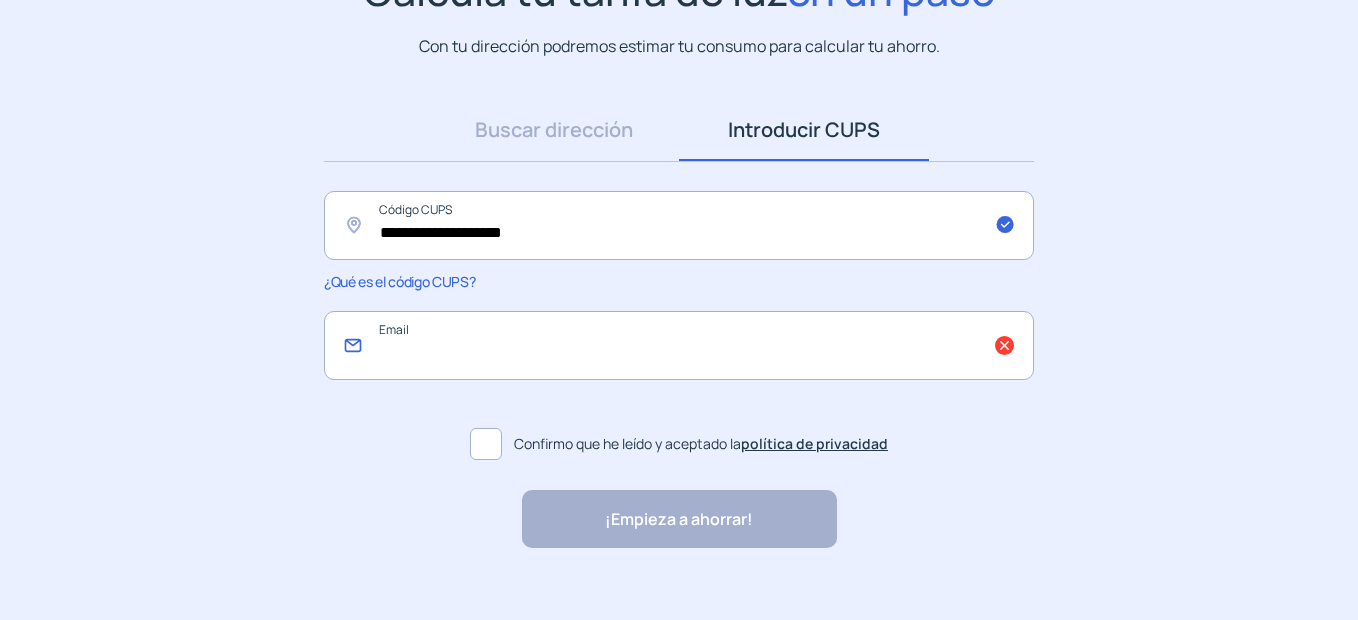 click 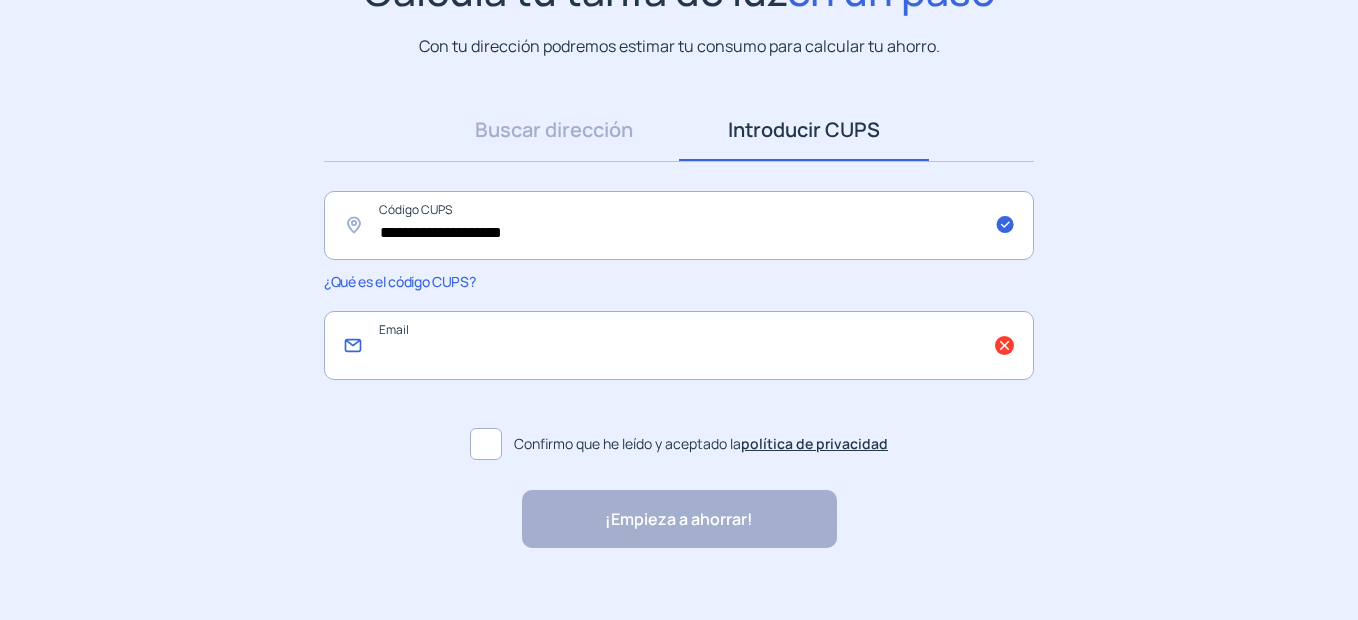 type on "**********" 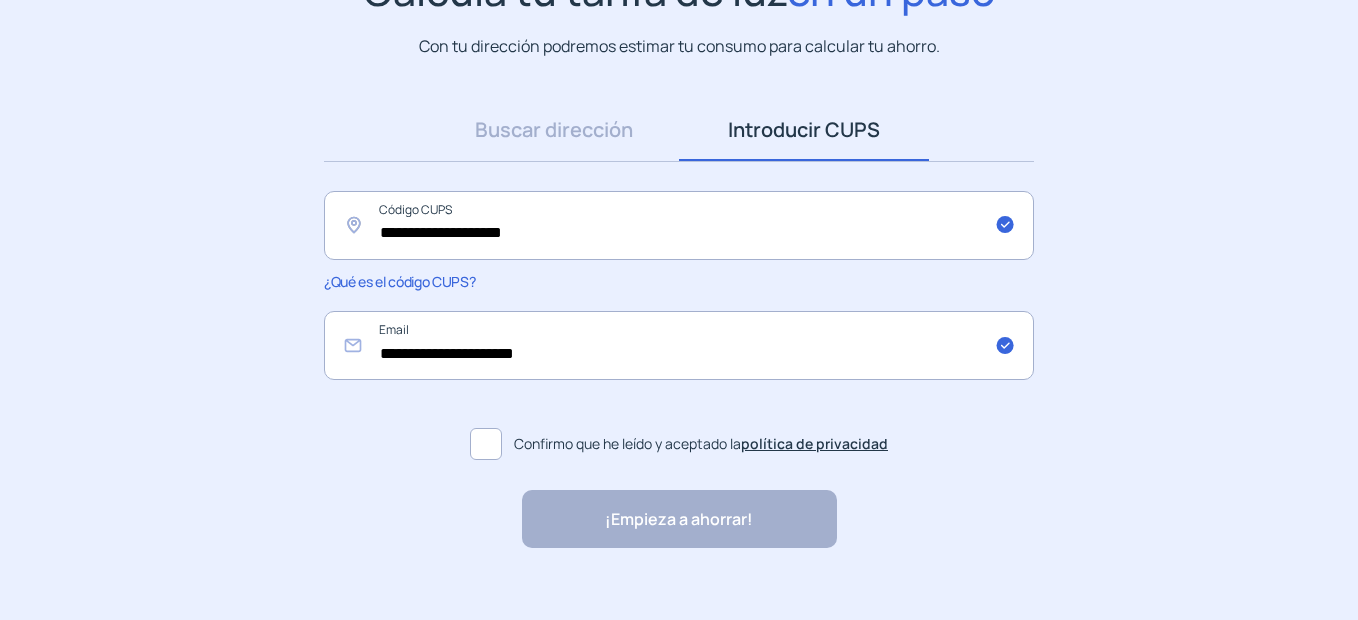 click 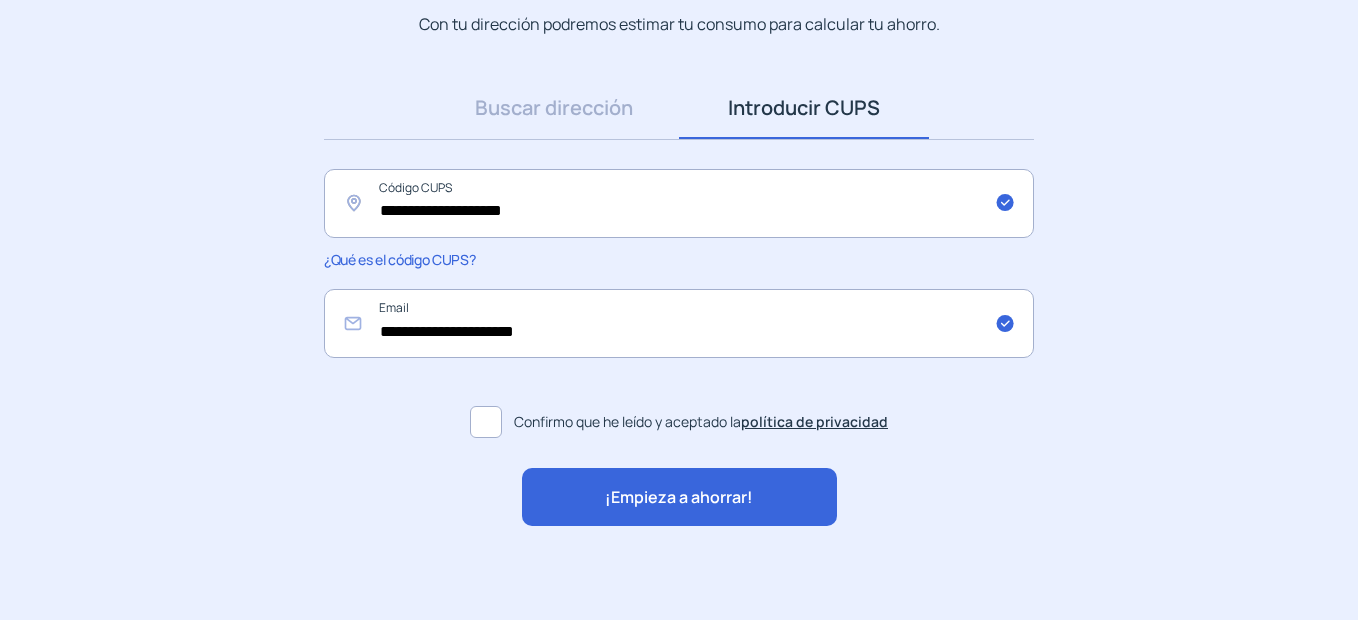scroll, scrollTop: 228, scrollLeft: 0, axis: vertical 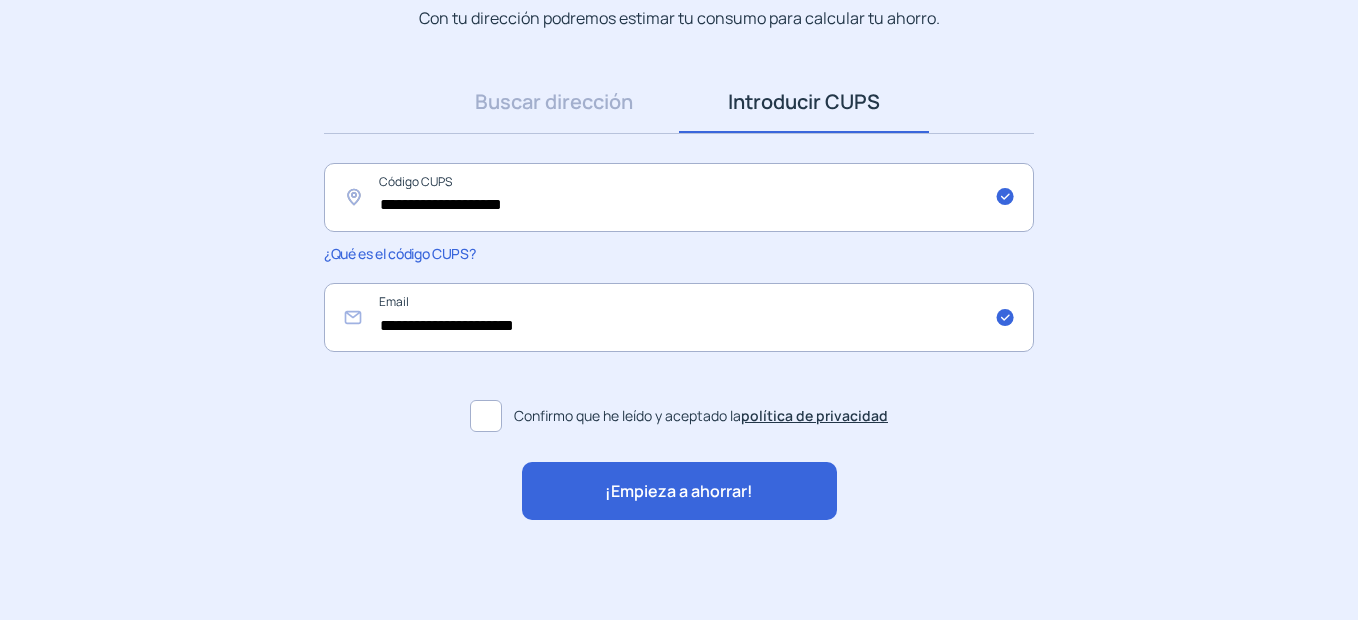 click on "¡Empieza a ahorrar!" 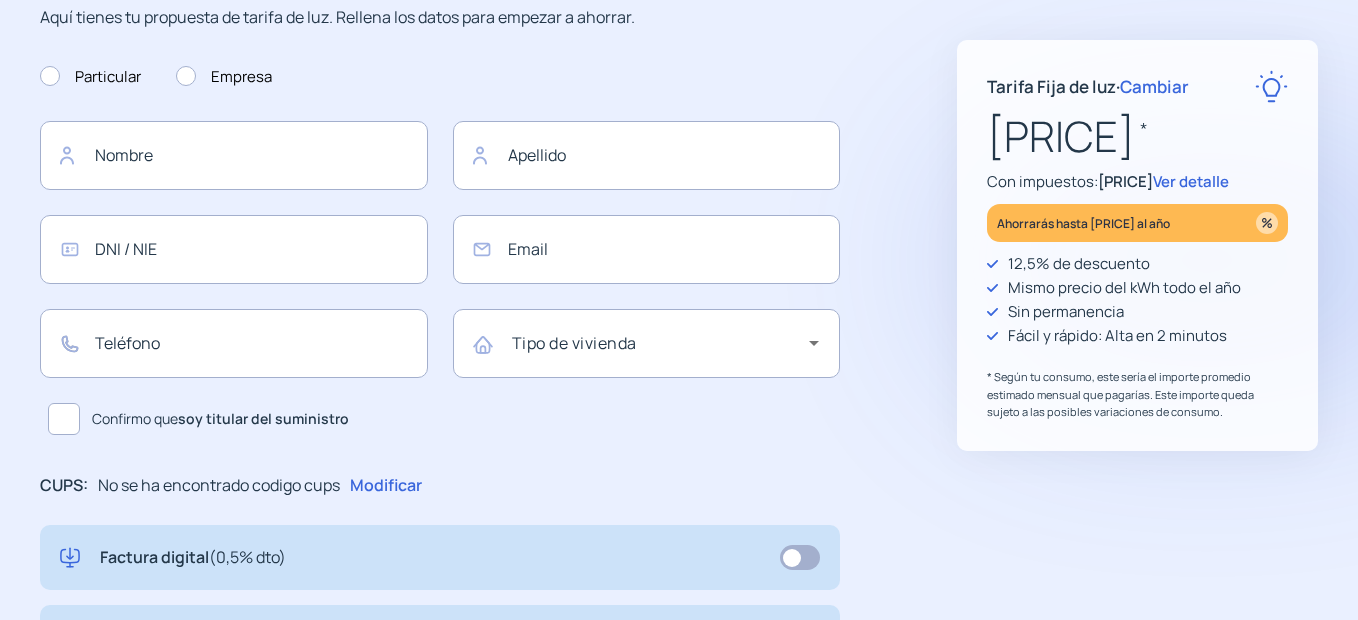 type on "**********" 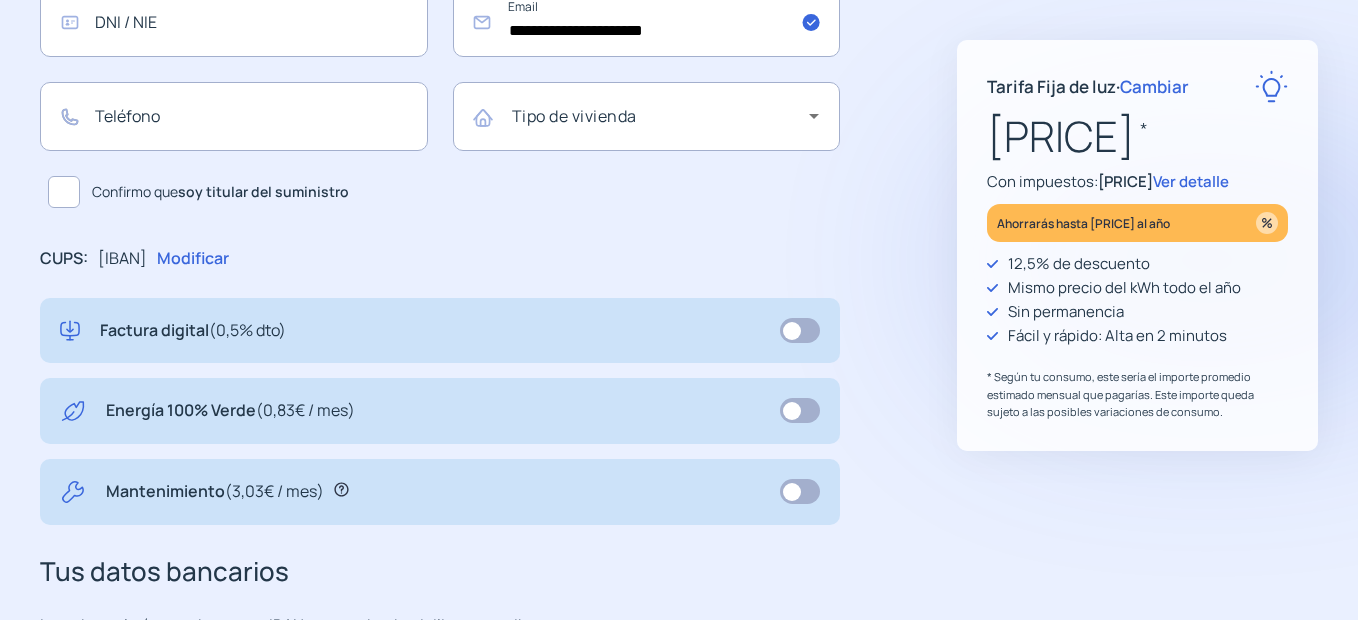 scroll, scrollTop: 500, scrollLeft: 0, axis: vertical 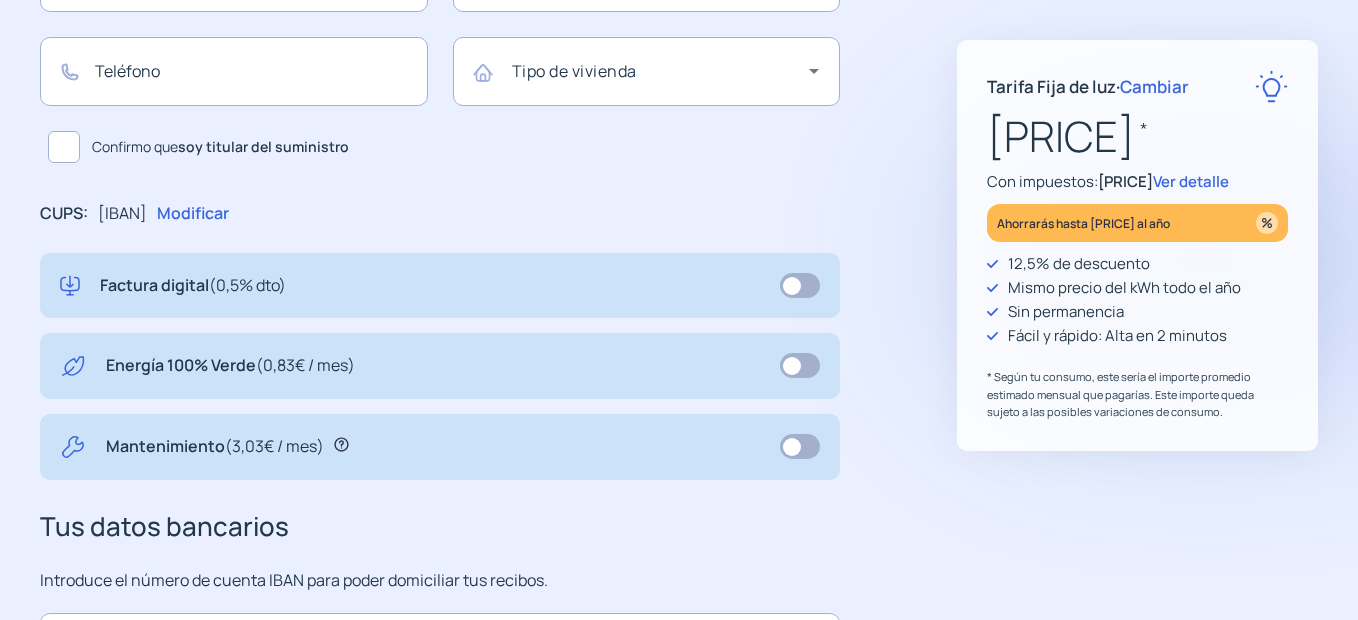 click 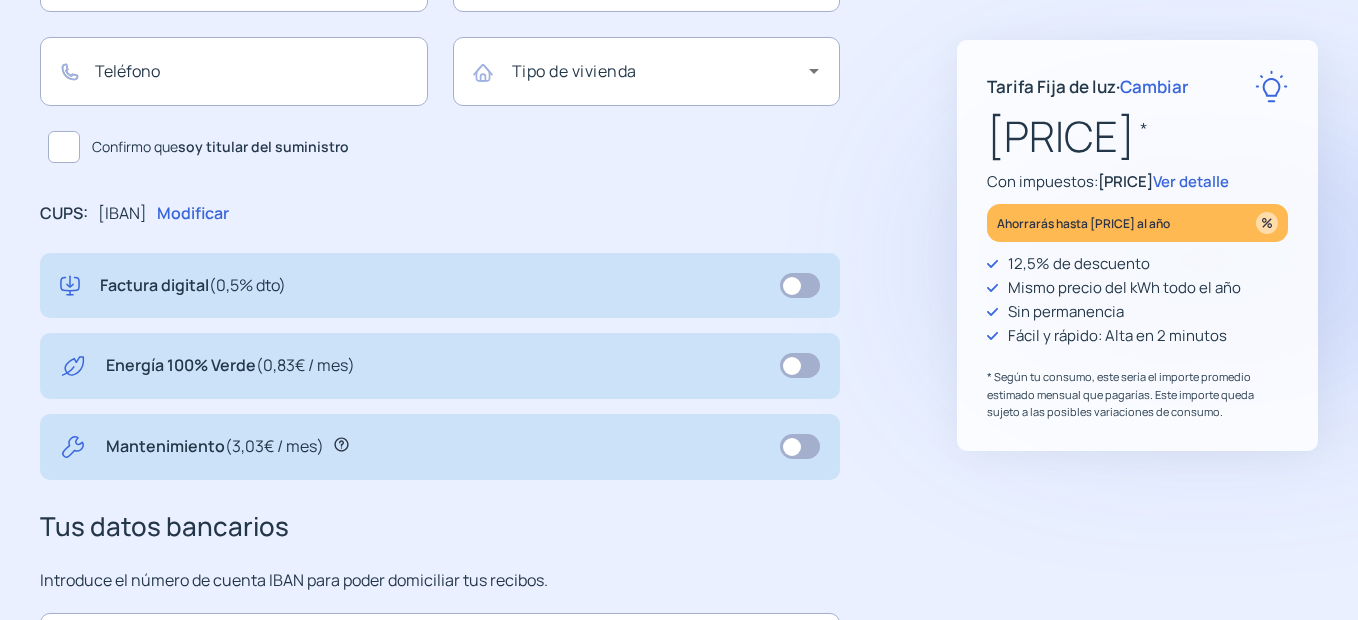 click 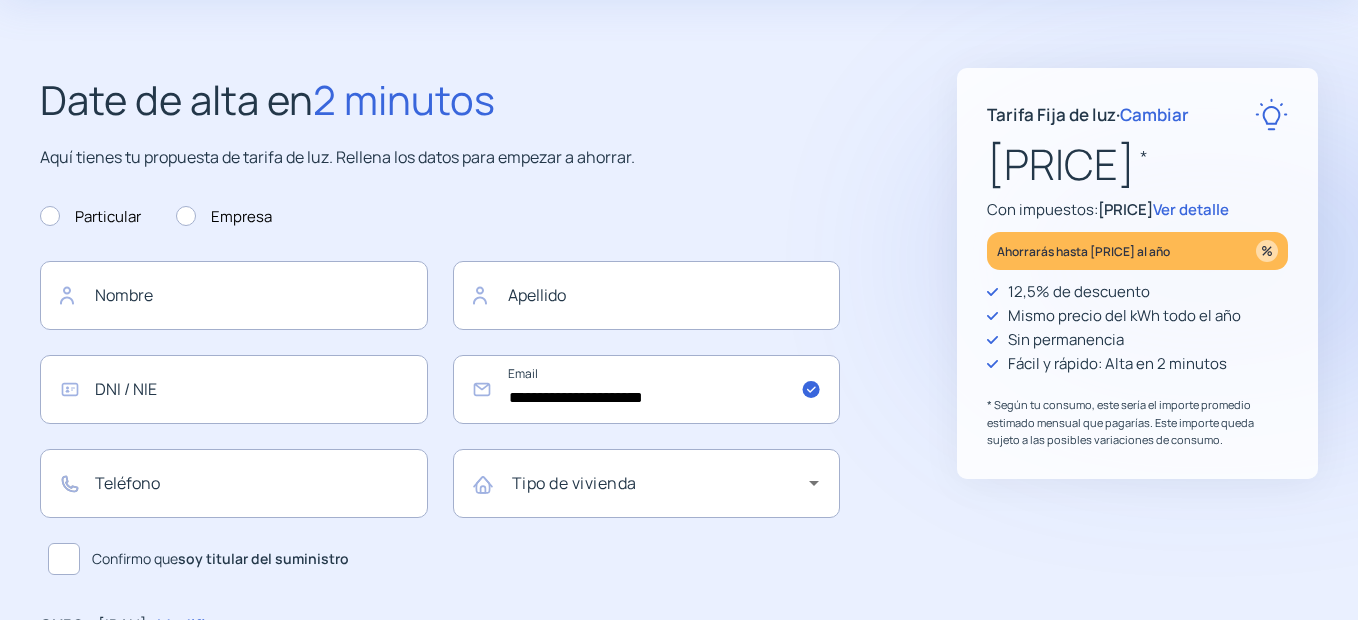 scroll, scrollTop: 0, scrollLeft: 0, axis: both 